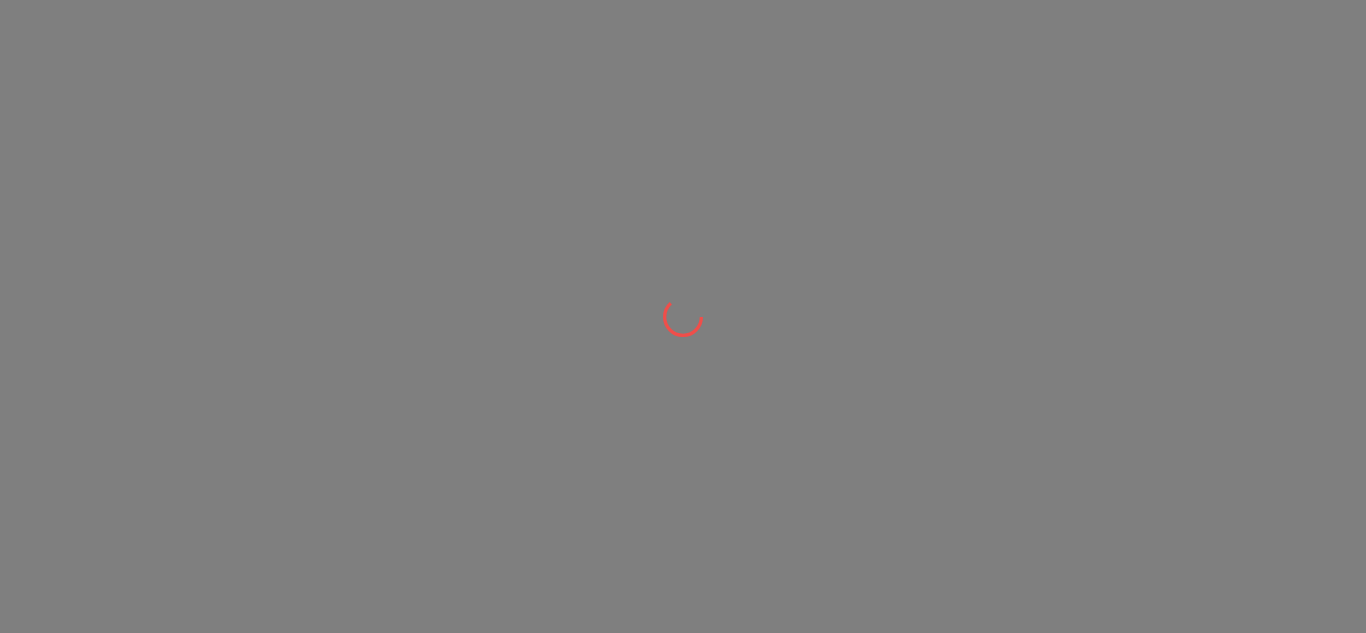 scroll, scrollTop: 0, scrollLeft: 0, axis: both 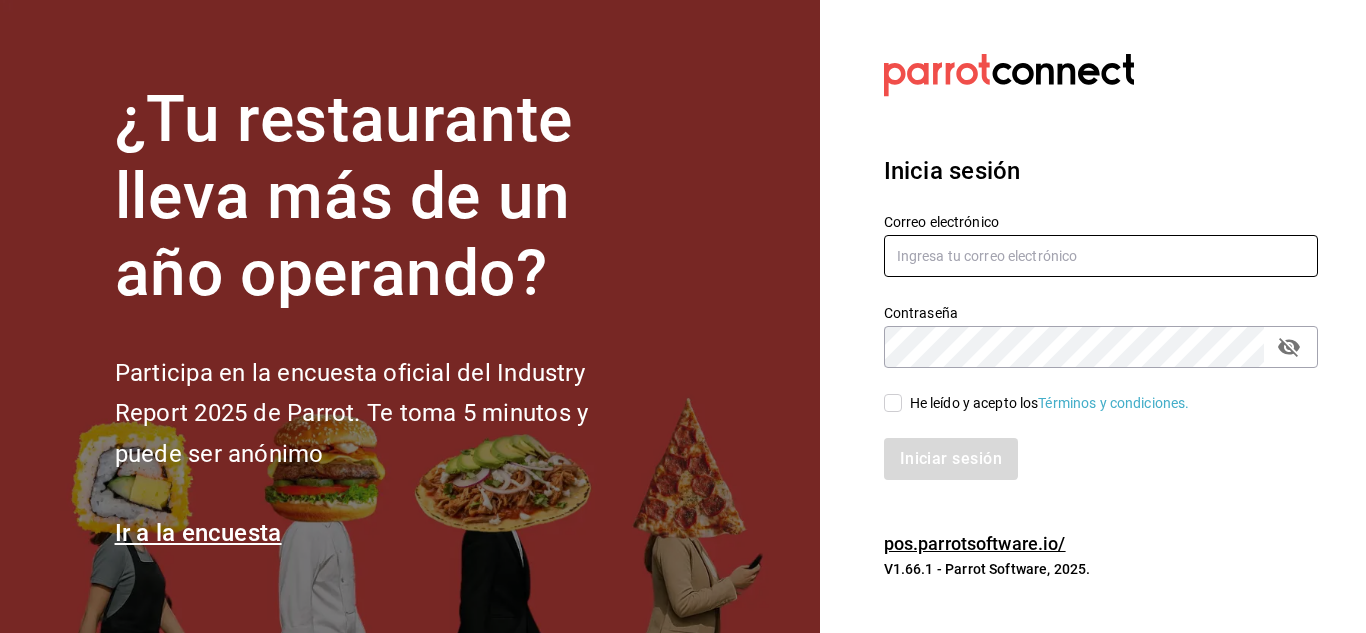 type on "[EMAIL]" 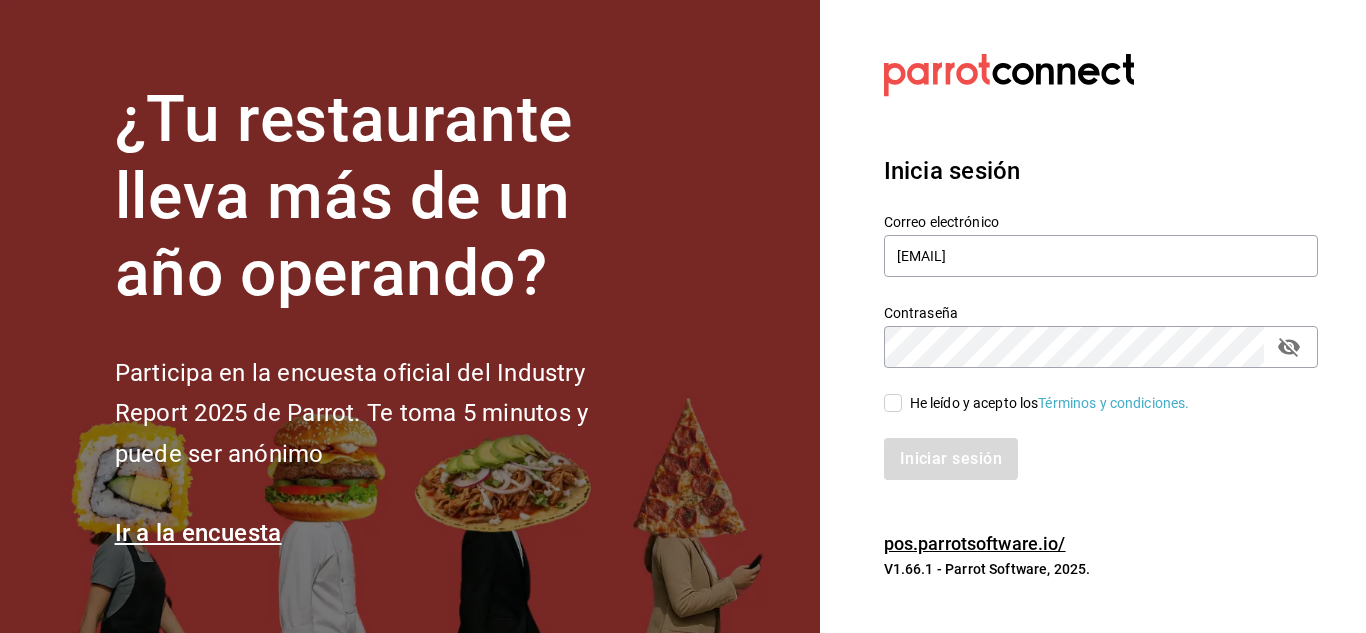 click on "He leído y acepto los  Términos y condiciones." at bounding box center (893, 403) 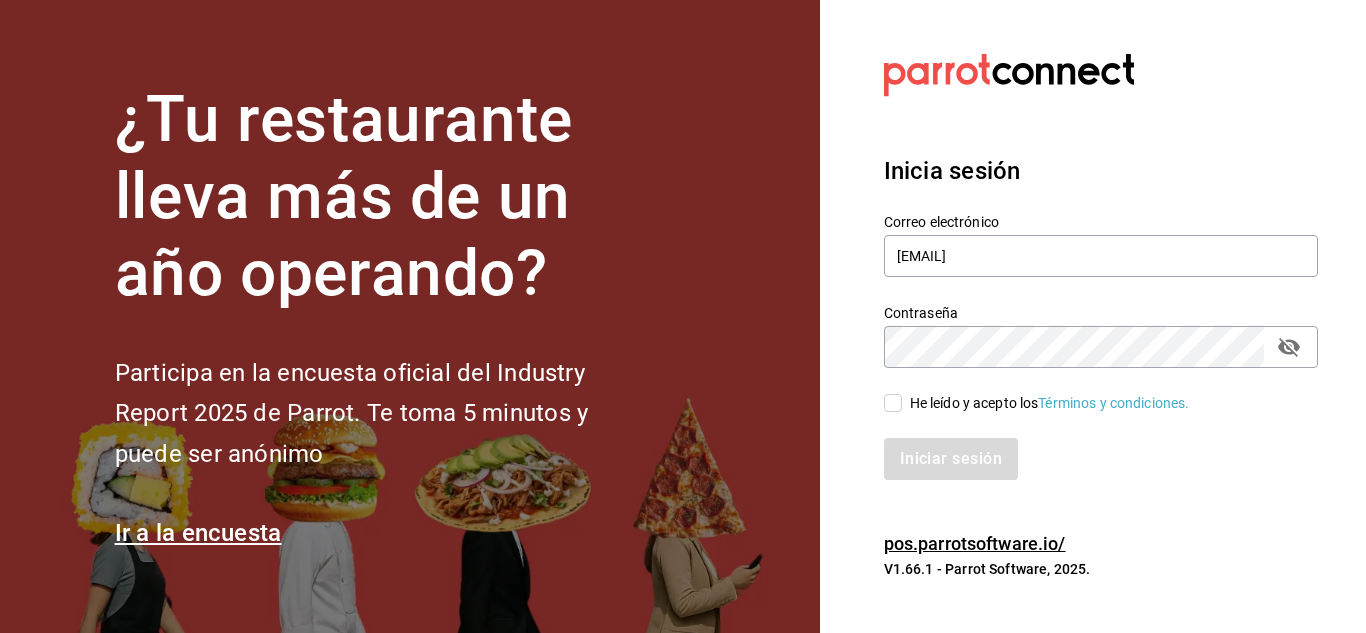checkbox on "true" 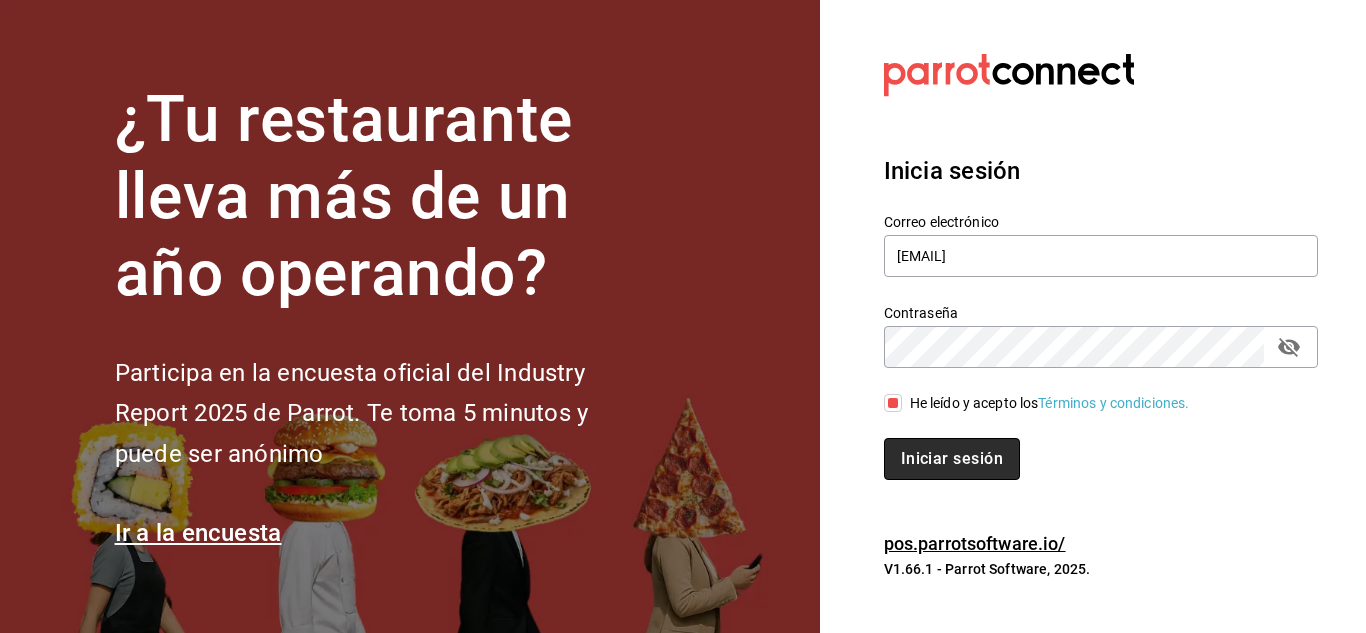 click on "Iniciar sesión" at bounding box center (952, 459) 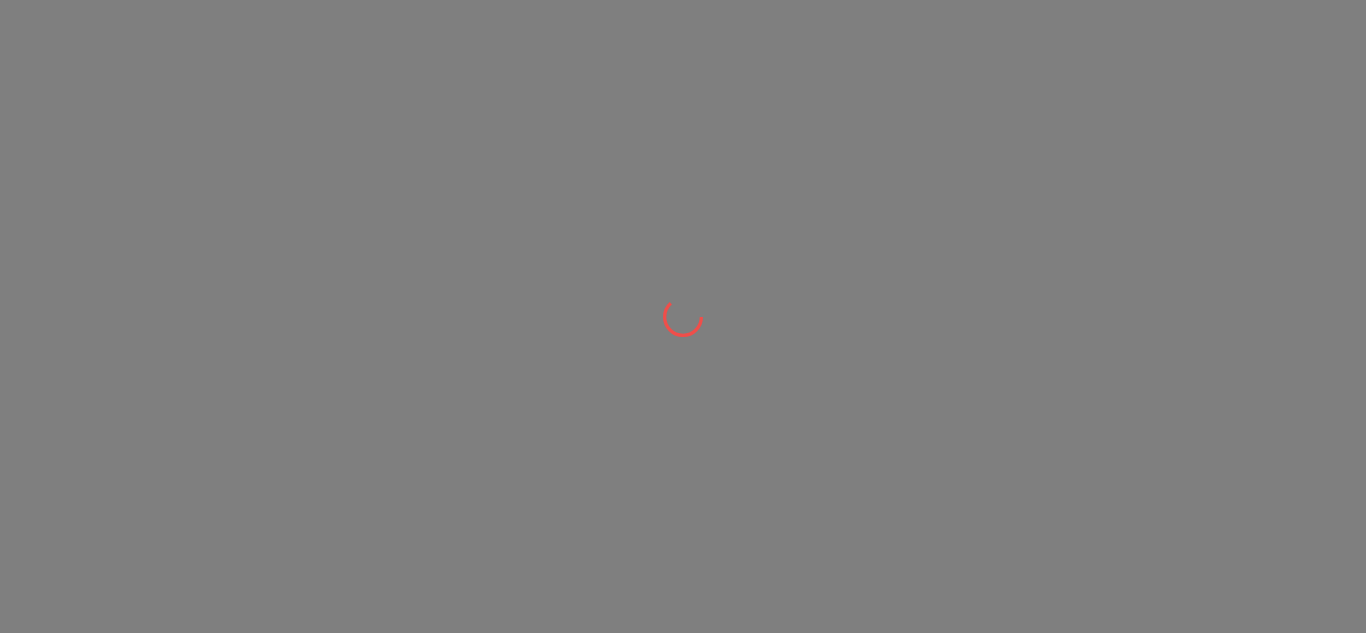scroll, scrollTop: 0, scrollLeft: 0, axis: both 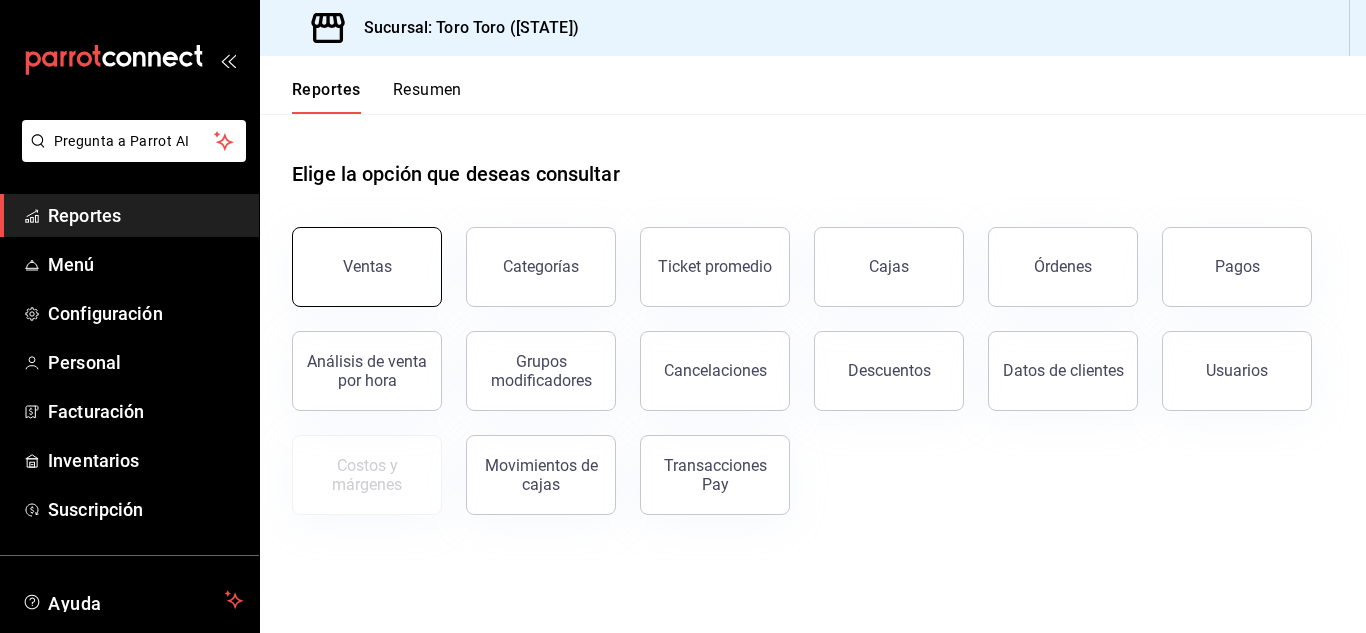 click on "Ventas" at bounding box center (367, 267) 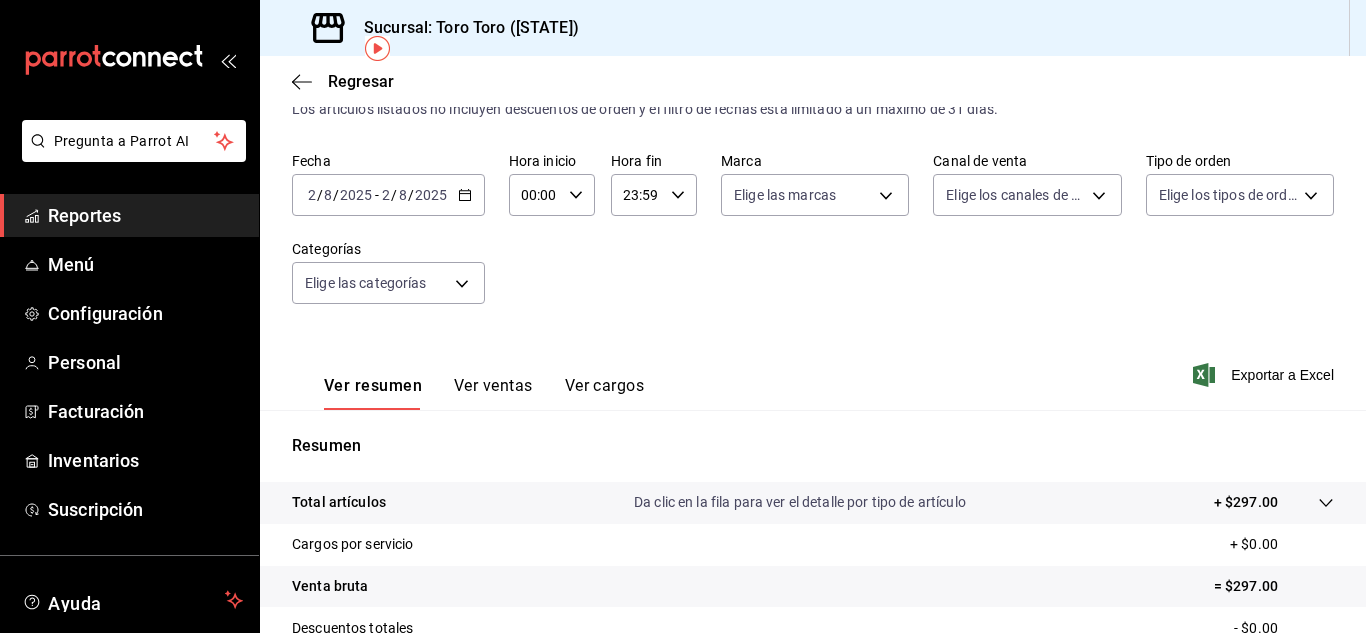 scroll, scrollTop: 100, scrollLeft: 0, axis: vertical 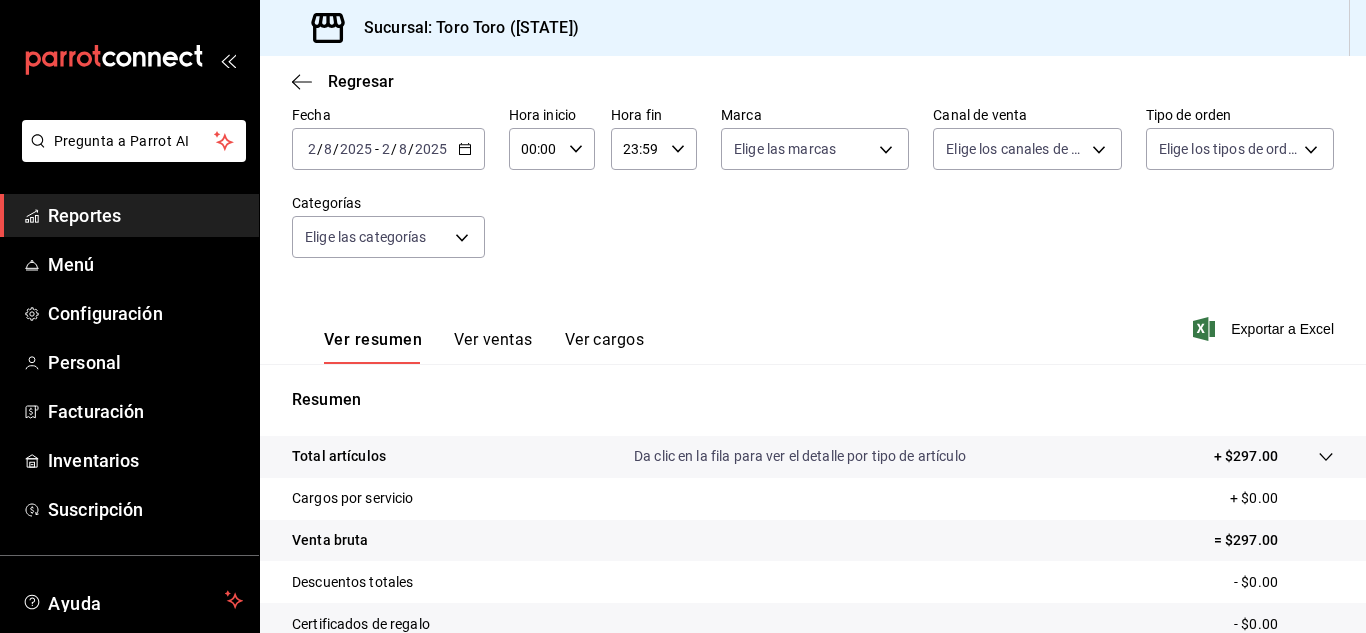 click on "2025-08-02 2 / 8 / 2025 - 2025-08-02 2 / 8 / 2025" at bounding box center [388, 149] 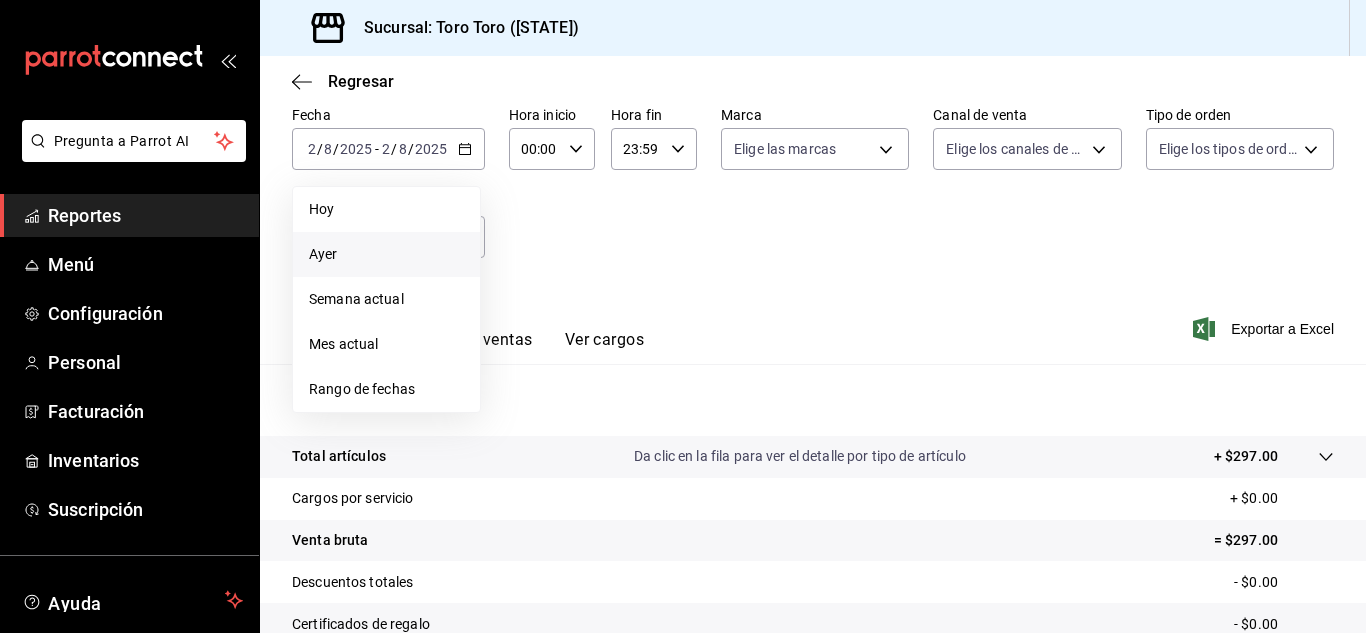 click on "Ayer" at bounding box center (386, 254) 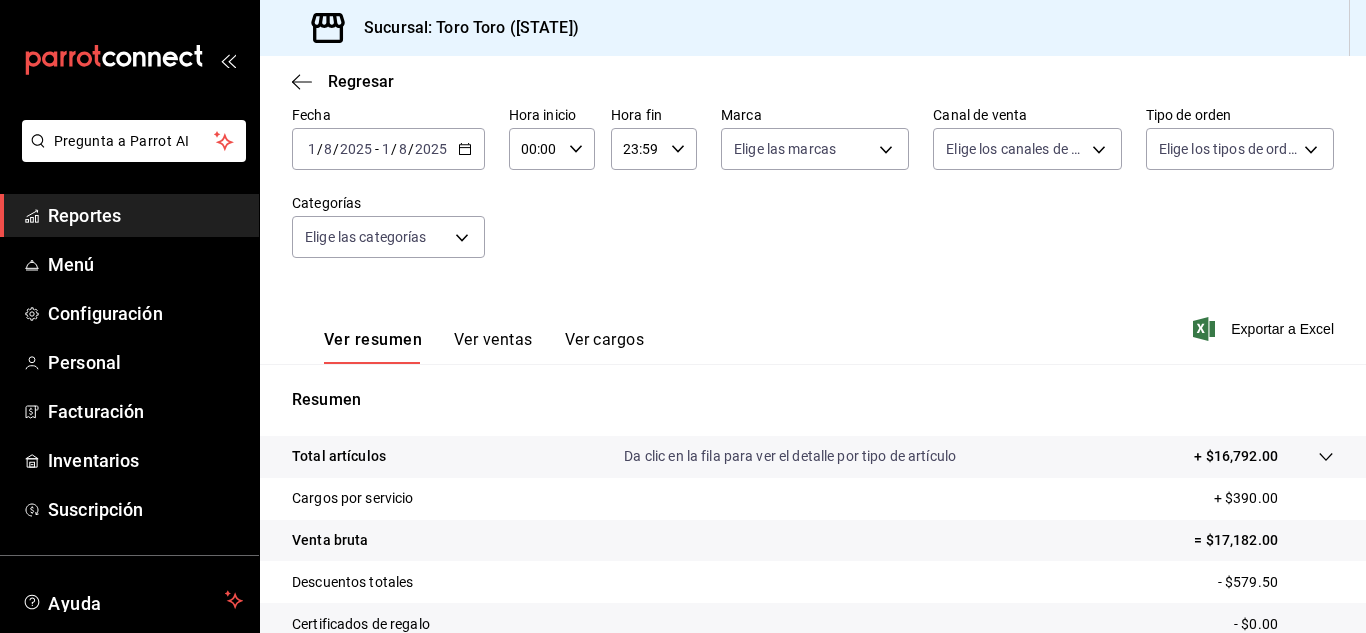 click on "Ver ventas" at bounding box center (493, 347) 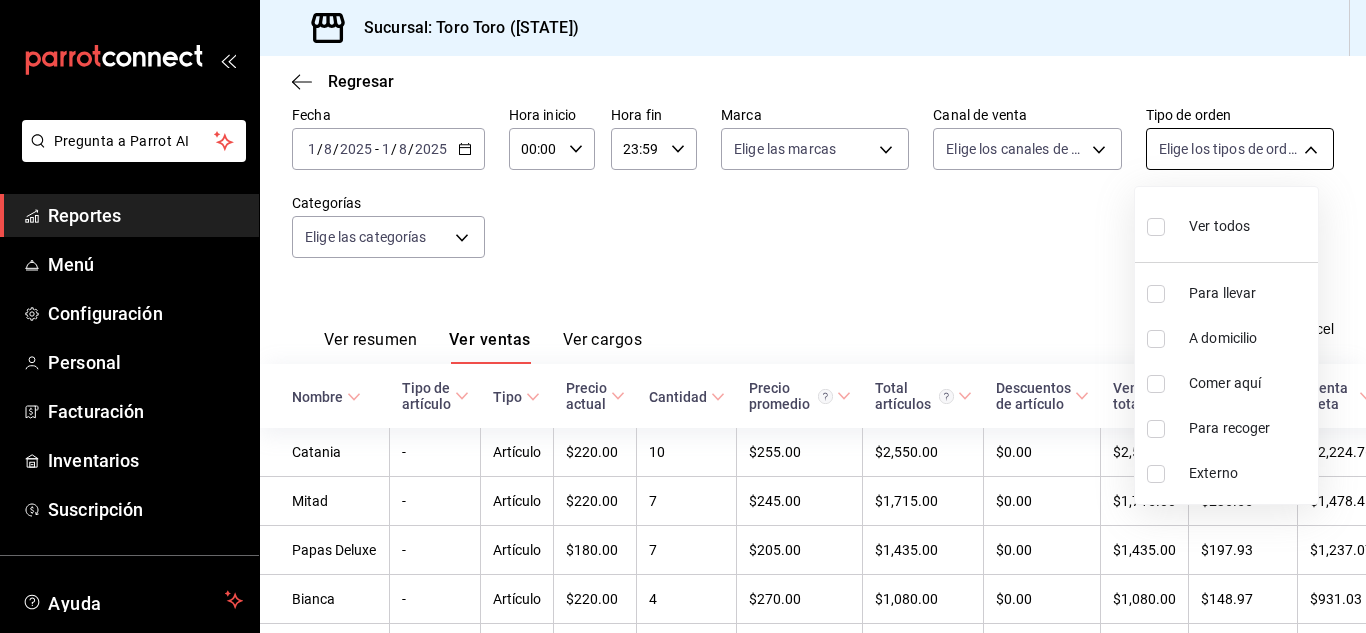 click on "Pregunta a Parrot AI Reportes   Menú   Configuración   Personal   Facturación   Inventarios   Suscripción   Ayuda Recomienda Parrot   [FIRST] [LAST]   Sugerir nueva función   Sucursal: Toro Toro ([STATE]) Regresar Ventas Los artículos listados no incluyen descuentos de orden y el filtro de fechas está limitado a un máximo de 31 días. Fecha [DATE] [TIME] - [DATE] [TIME] Hora inicio [TIME] Hora inicio Hora fin [TIME] Hora fin Marca Elige las marcas Canal de venta Elige los canales de venta Tipo de orden Elige los tipos de orden Categorías Elige las categorías Ver resumen Ver ventas Ver cargos Exportar a Excel Nombre Tipo de artículo Tipo Precio actual Cantidad Precio promedio   Total artículos   Descuentos de artículo Venta total Impuestos Venta neta Catania - Artículo $220.00 10 $255.00 $2,550.00 $0.00 $2,550.00 $325.24 $2,224.76 Mitad - Artículo $220.00 7 $245.00 $1,715.00 $0.00 $1,715.00 $236.55 $1,478.45 Papas Deluxe - Artículo $180.00 7 $205.00 $1,435.00 -" at bounding box center (683, 316) 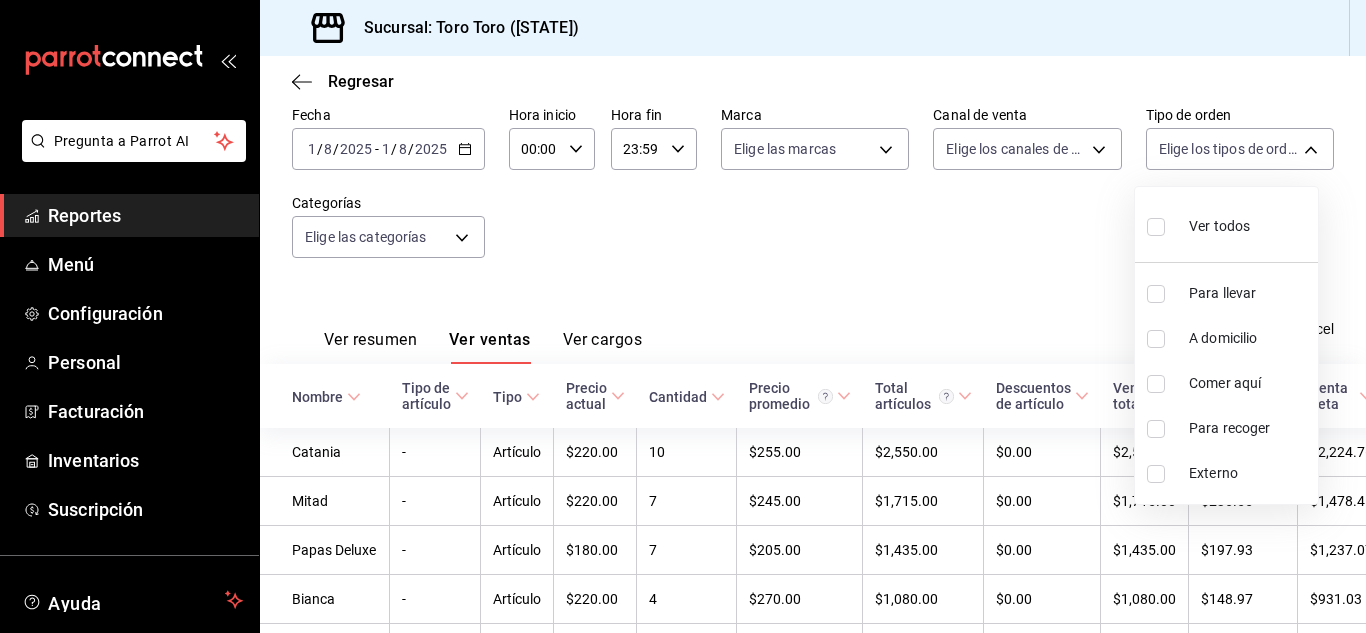 click on "Comer aquí" at bounding box center (1226, 383) 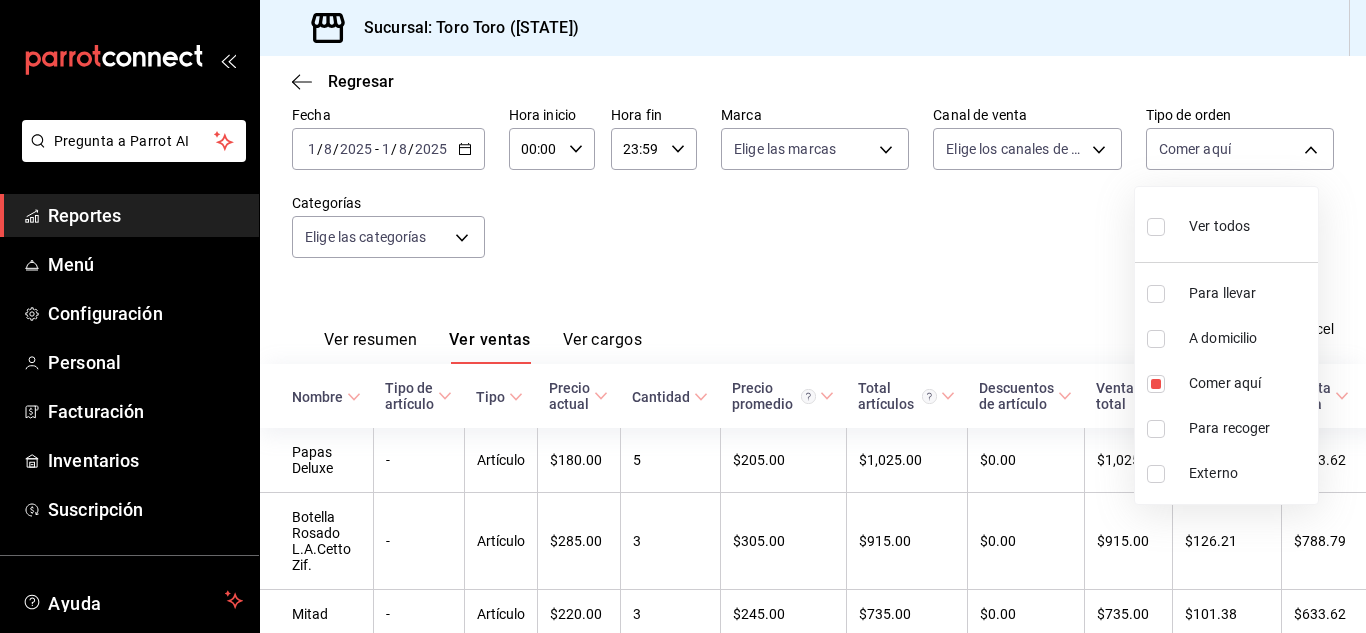 click at bounding box center [683, 316] 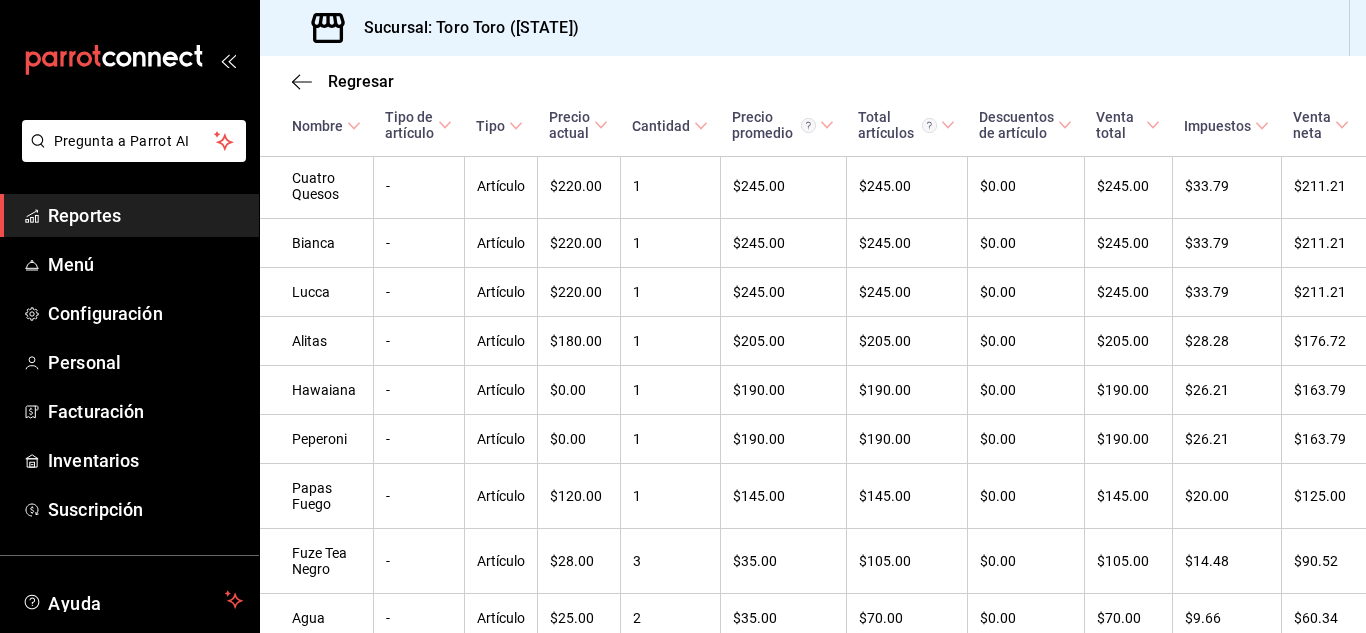 scroll, scrollTop: 841, scrollLeft: 0, axis: vertical 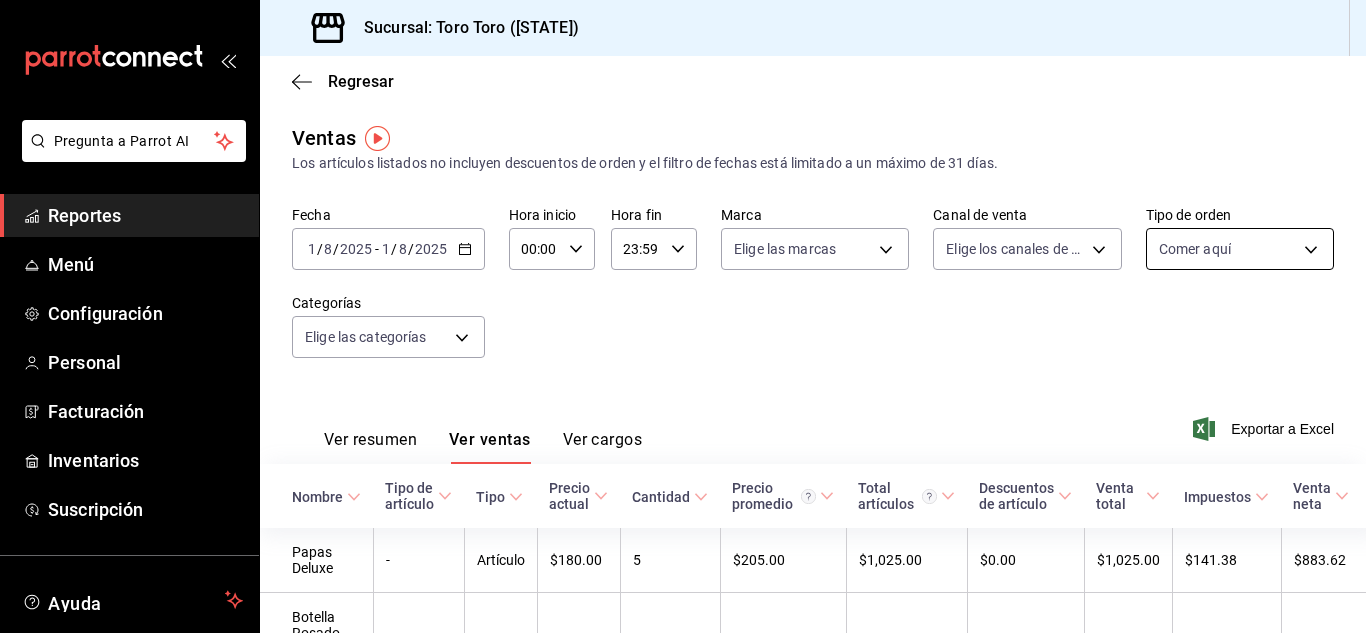 click on "Pregunta a Parrot AI Reportes   Menú   Configuración   Personal   Facturación   Inventarios   Suscripción   Ayuda Recomienda Parrot   Miguel Ángel Del Toro Varela   Sugerir nueva función   Sucursal: Toro Toro (VERACRUZ) Regresar Ventas Los artículos listados no incluyen descuentos de orden y el filtro de fechas está limitado a un máximo de 31 días. Fecha 2025-08-01 1 / 8 / 2025 - 2025-08-01 1 / 8 / 2025 Hora inicio 00:00 Hora inicio Hora fin 23:59 Hora fin Marca Elige las marcas Canal de venta Elige los canales de venta Tipo de orden Comer aquí 6c9ac38a-6f7a-4fff-bdb9-60f172351bd2 Categorías Elige las categorías Ver resumen Ver ventas Ver cargos Exportar a Excel Nombre Tipo de artículo Tipo Precio actual Cantidad Precio promedio   Total artículos   Descuentos de artículo Venta total Impuestos Venta neta Papas Deluxe - Artículo $180.00 5 $205.00 $1,025.00 $0.00 $1,025.00 $141.38 $883.62 Botella Rosado L.A.Cetto Zif. - Artículo $285.00 3 $305.00 $915.00 $0.00 $915.00 $126.21 $788.79 Mitad - 3" at bounding box center (683, 316) 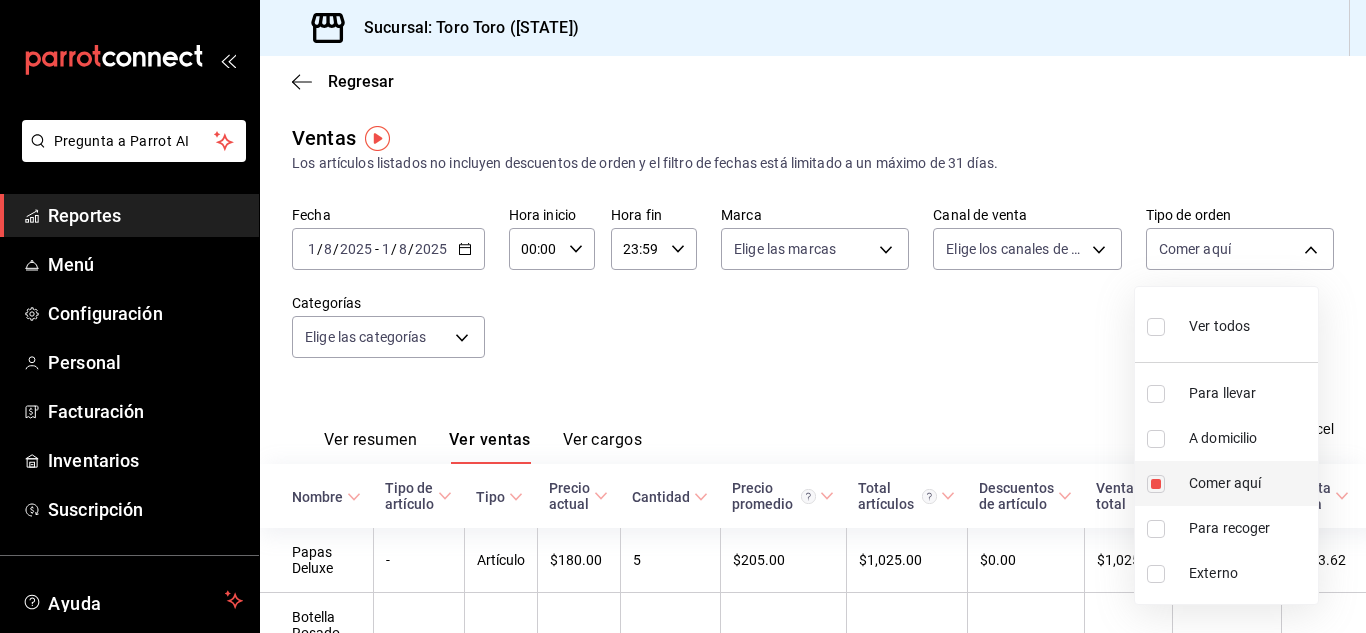 click at bounding box center (1156, 484) 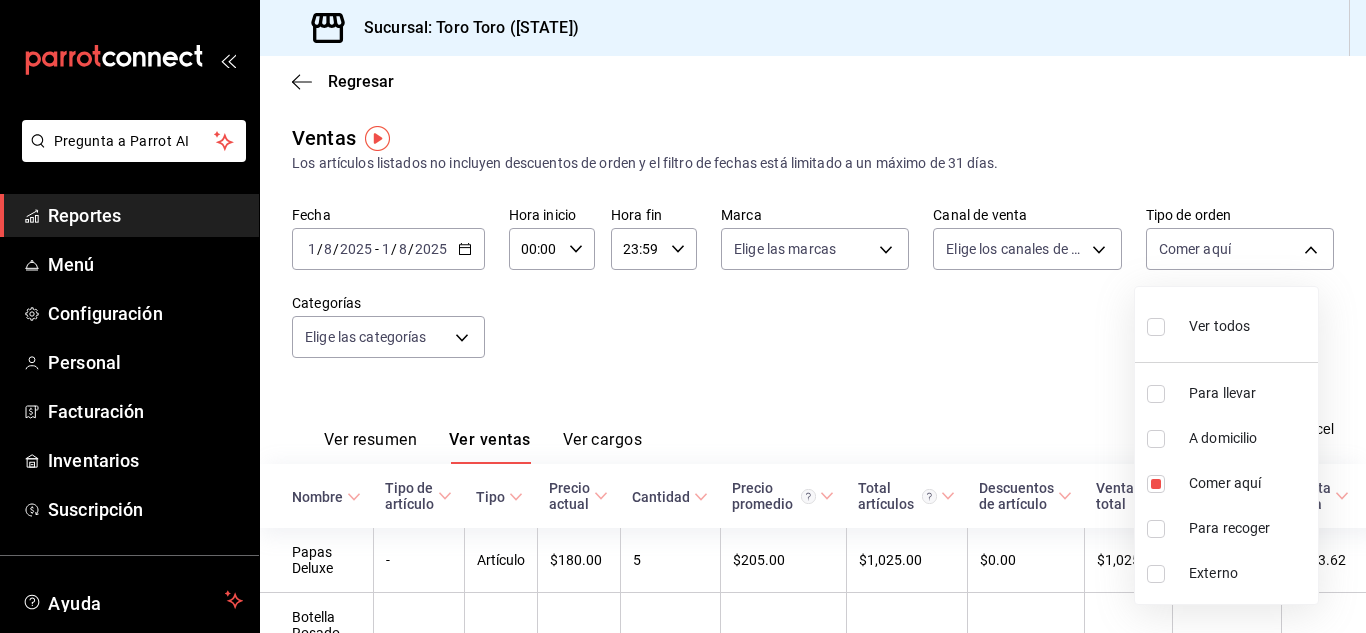type 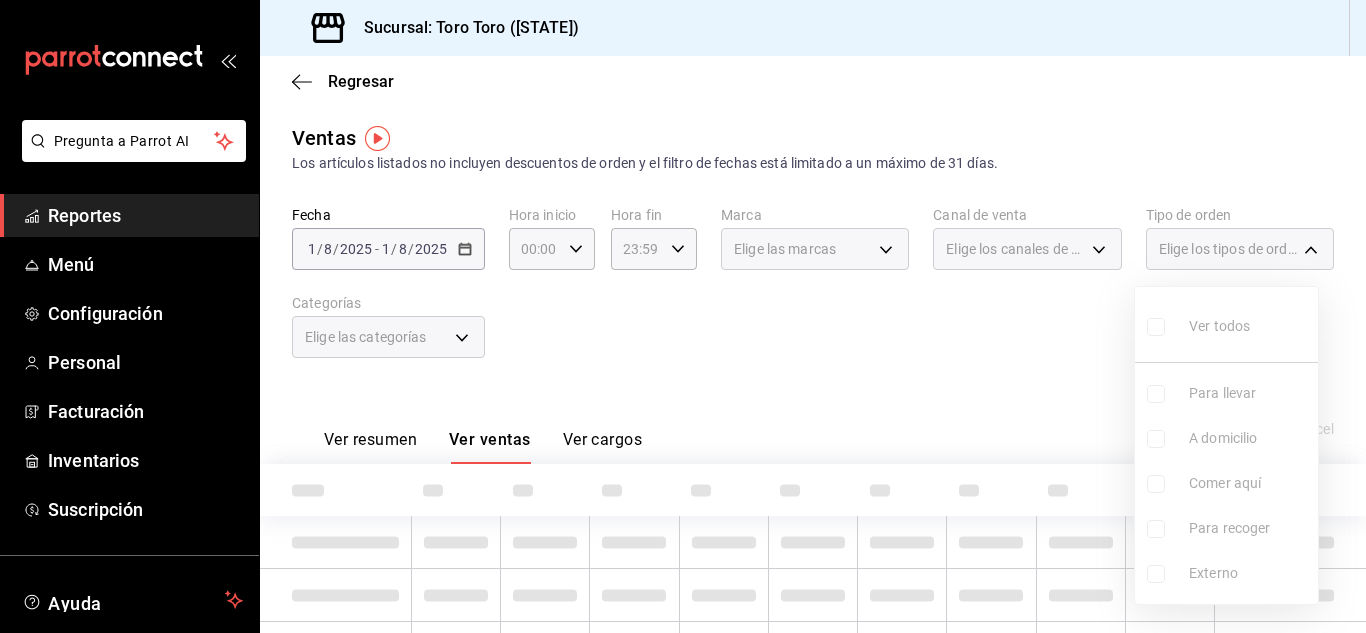 click at bounding box center [683, 316] 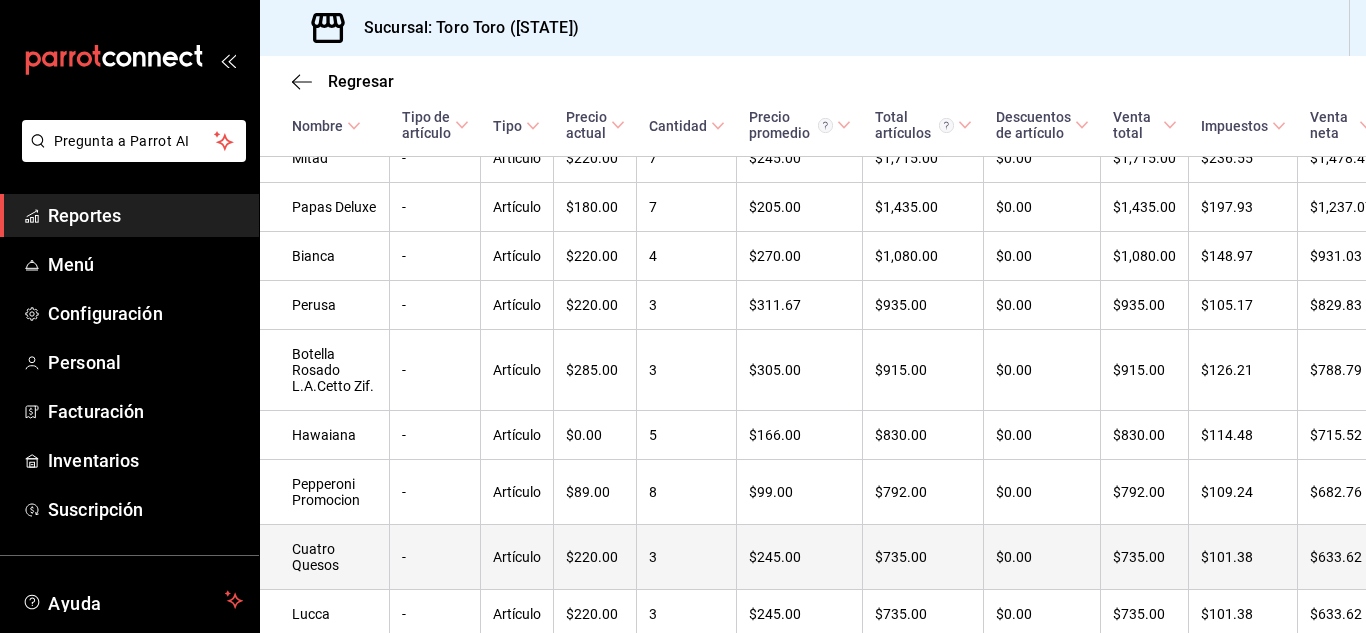 scroll, scrollTop: 500, scrollLeft: 0, axis: vertical 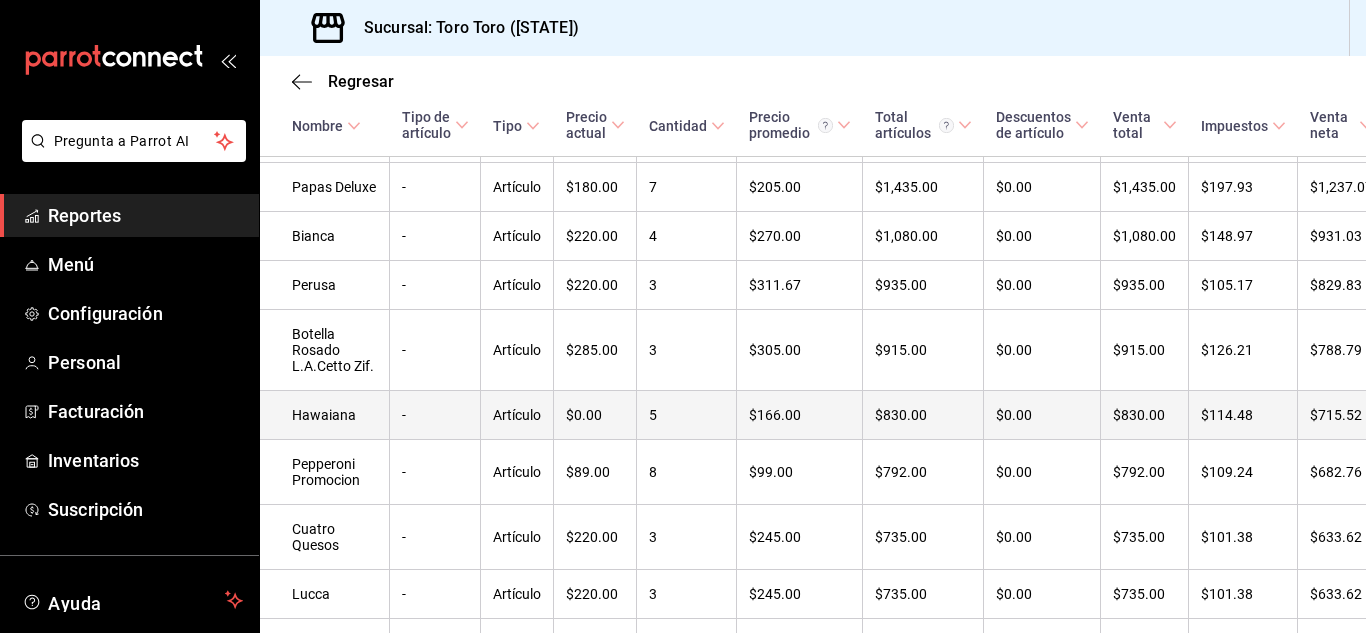 click on "5" at bounding box center [687, 415] 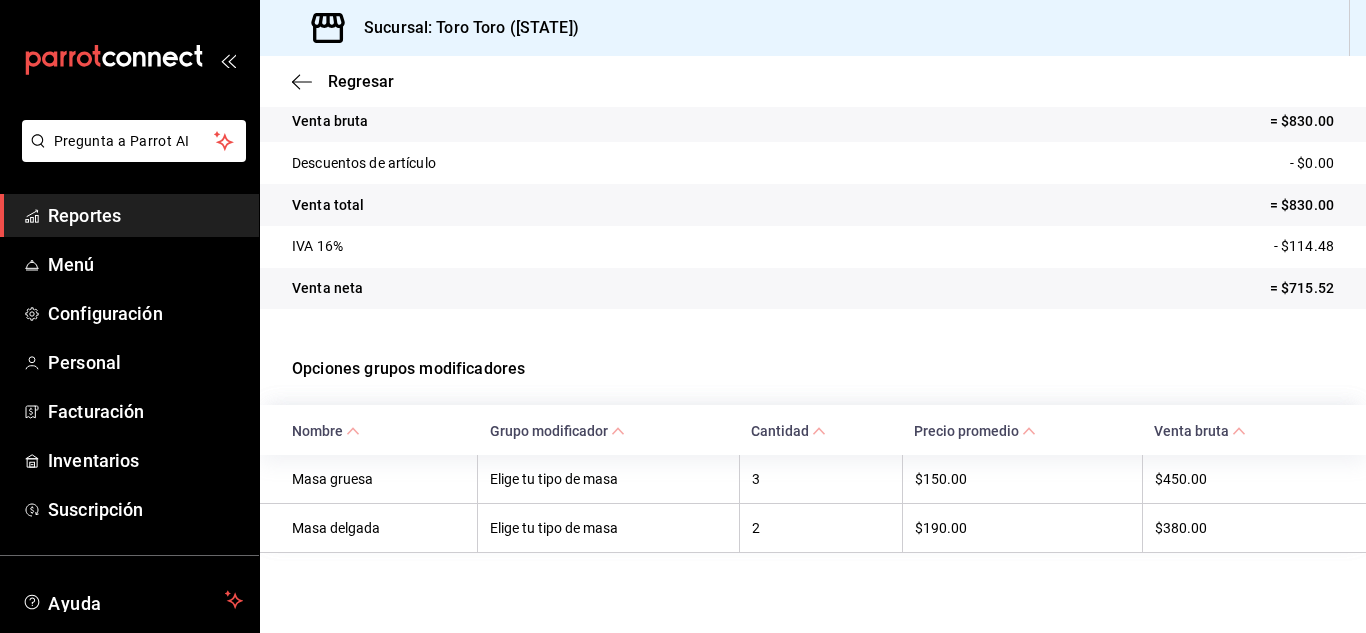 scroll, scrollTop: 0, scrollLeft: 0, axis: both 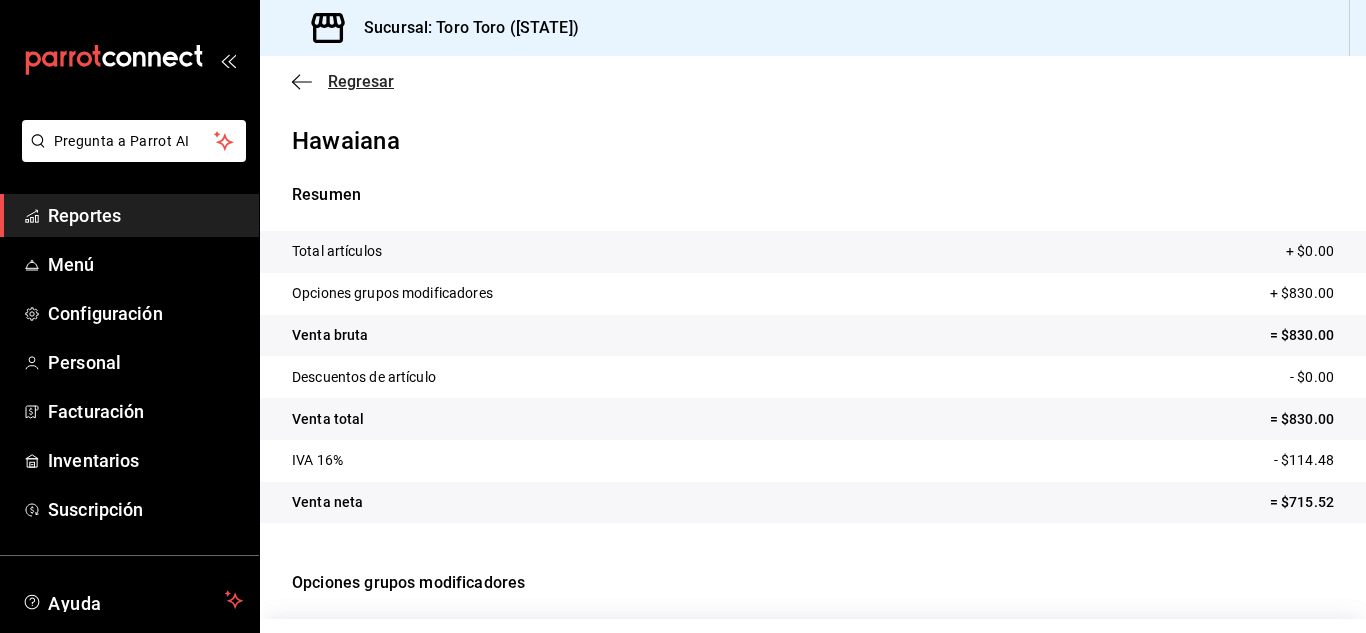 click on "Regresar" at bounding box center [361, 81] 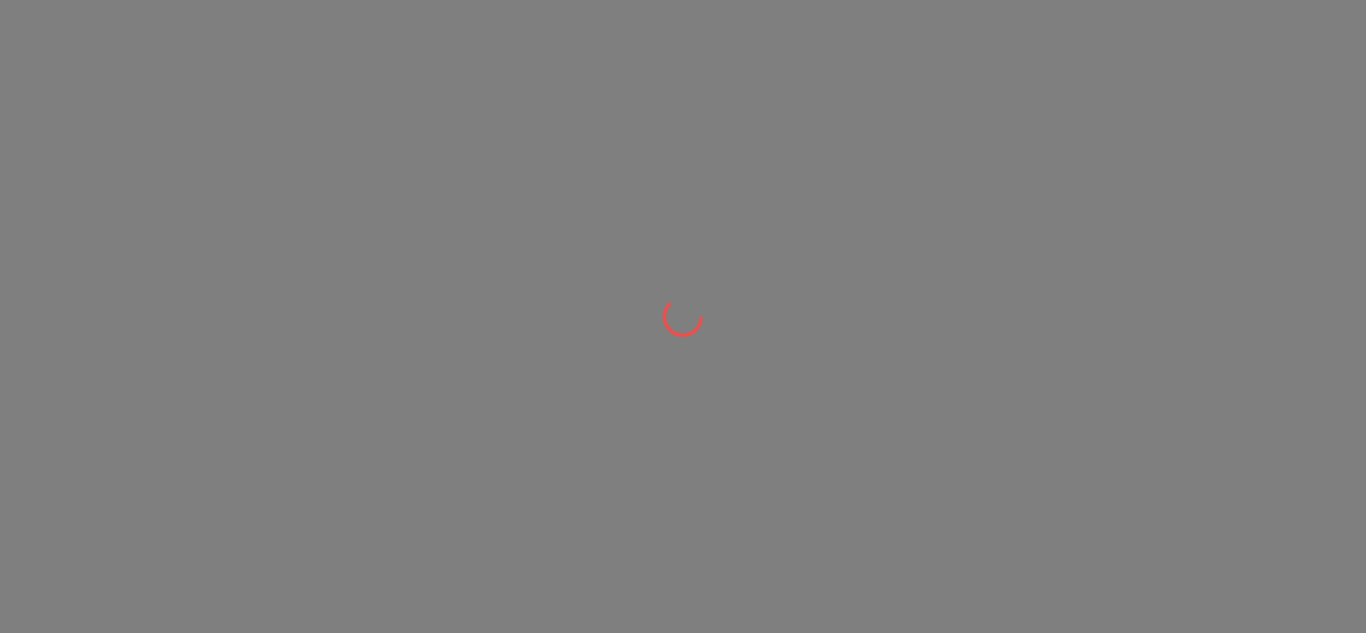 scroll, scrollTop: 0, scrollLeft: 0, axis: both 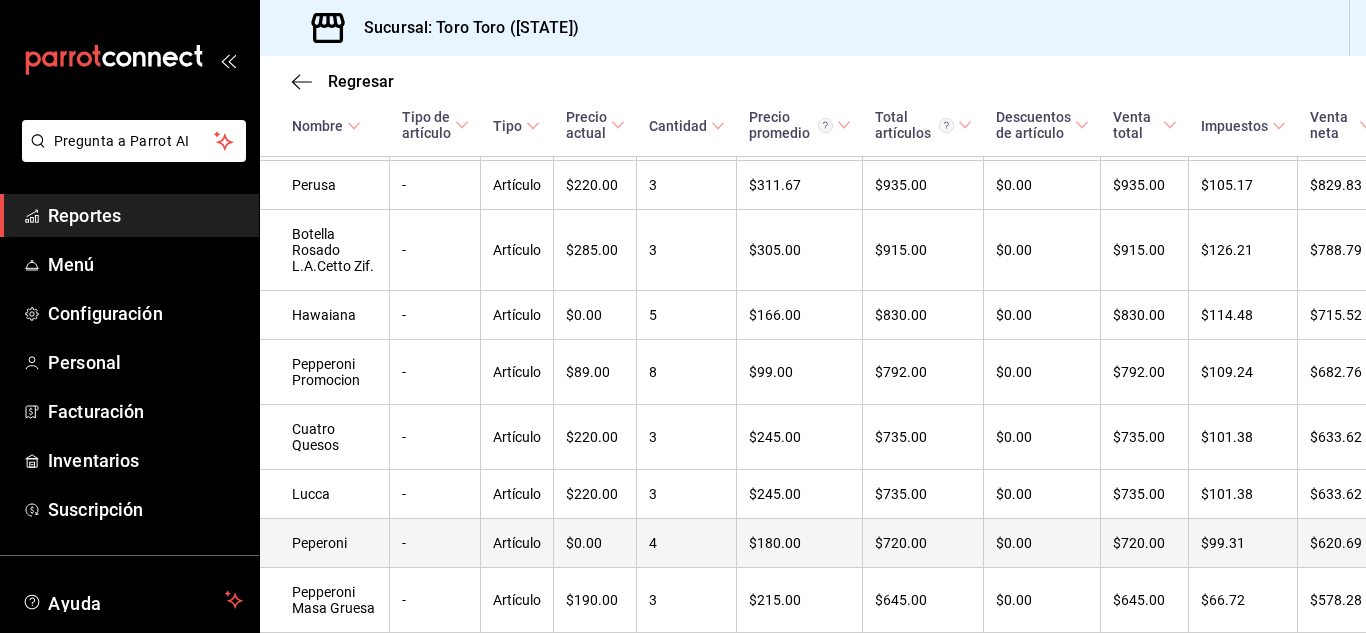 click on "4" at bounding box center [687, 543] 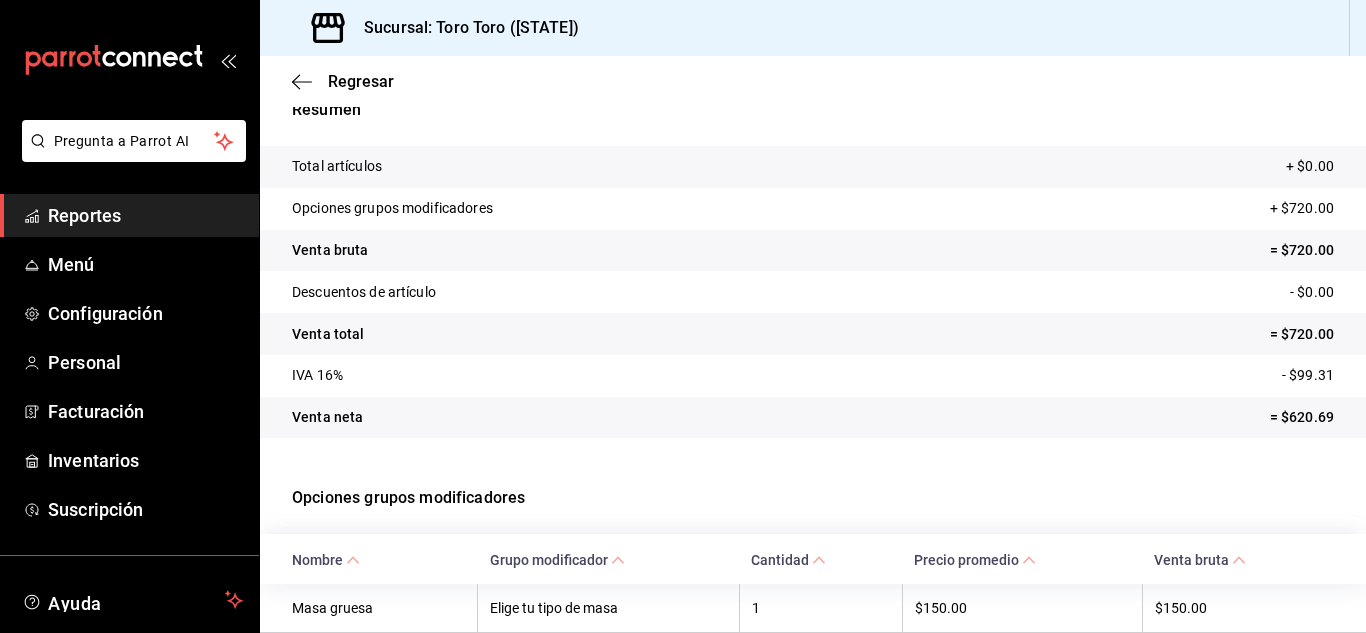 scroll, scrollTop: 0, scrollLeft: 0, axis: both 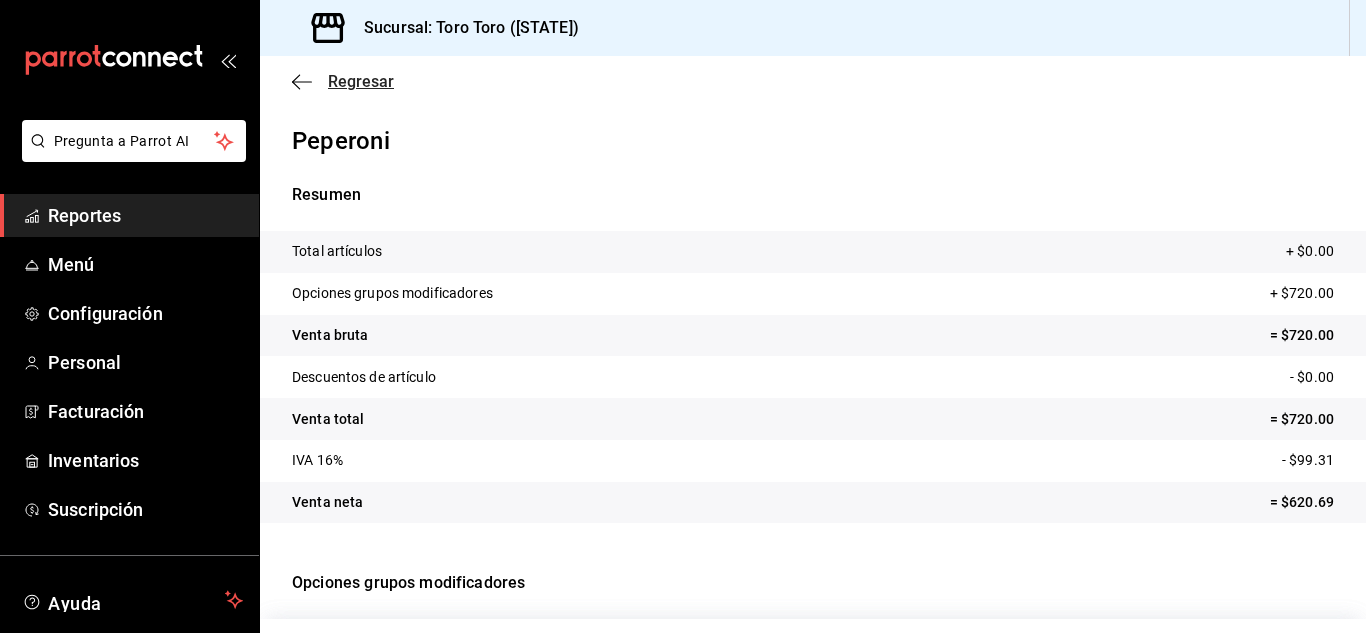 click on "Regresar" at bounding box center [361, 81] 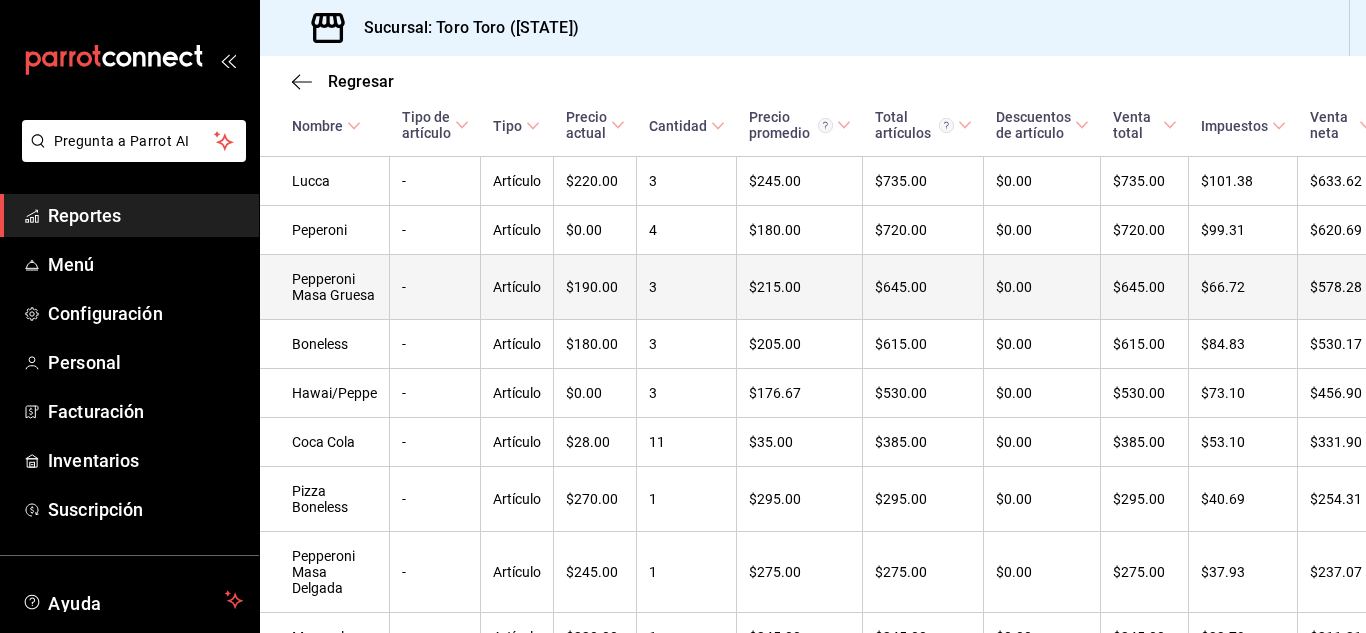 scroll, scrollTop: 943, scrollLeft: 0, axis: vertical 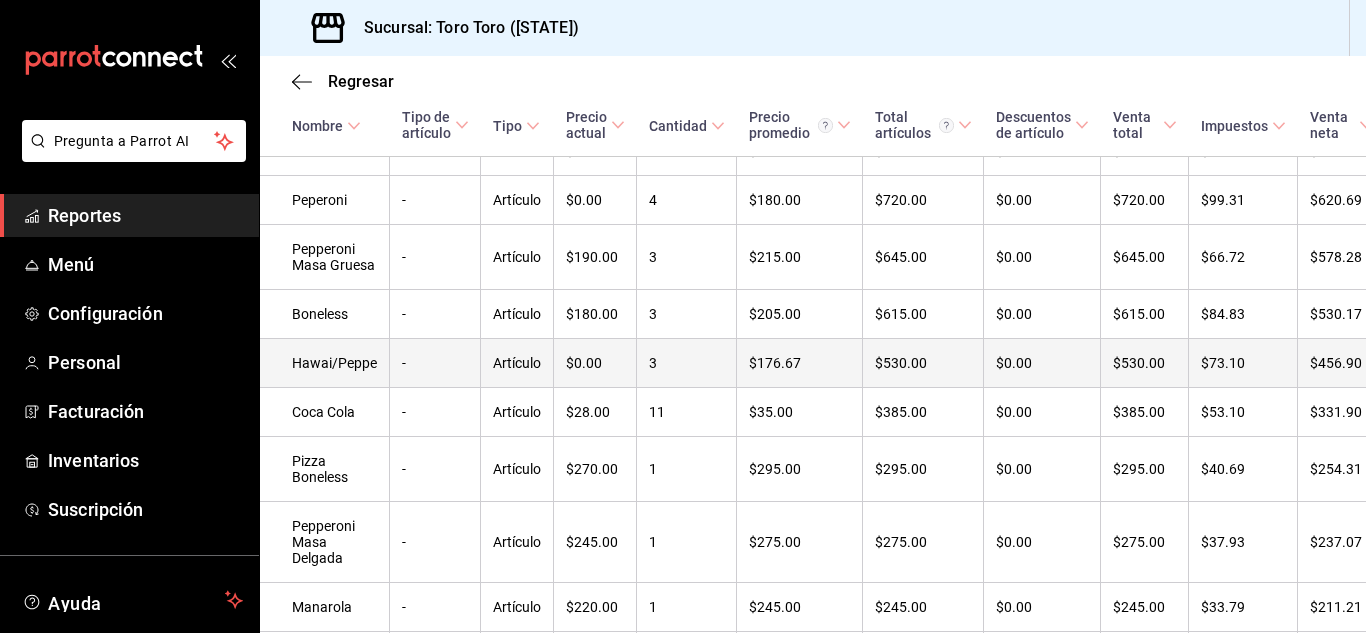 click on "3" at bounding box center (687, 363) 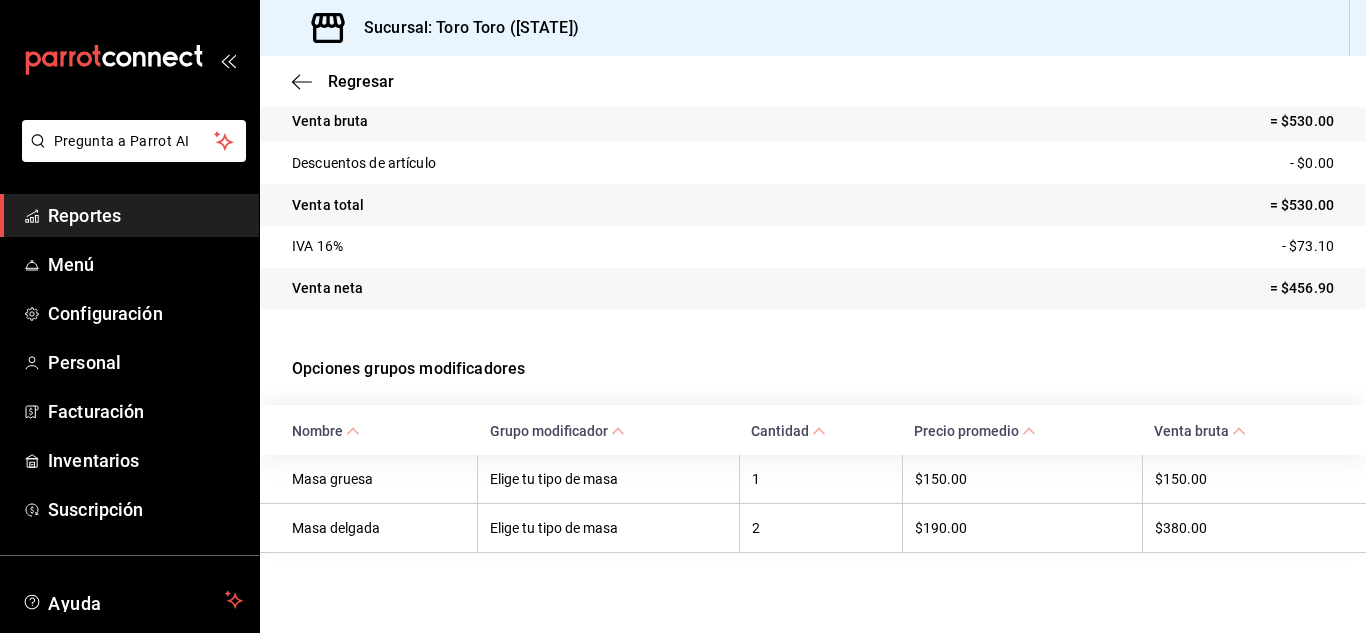 scroll, scrollTop: 0, scrollLeft: 0, axis: both 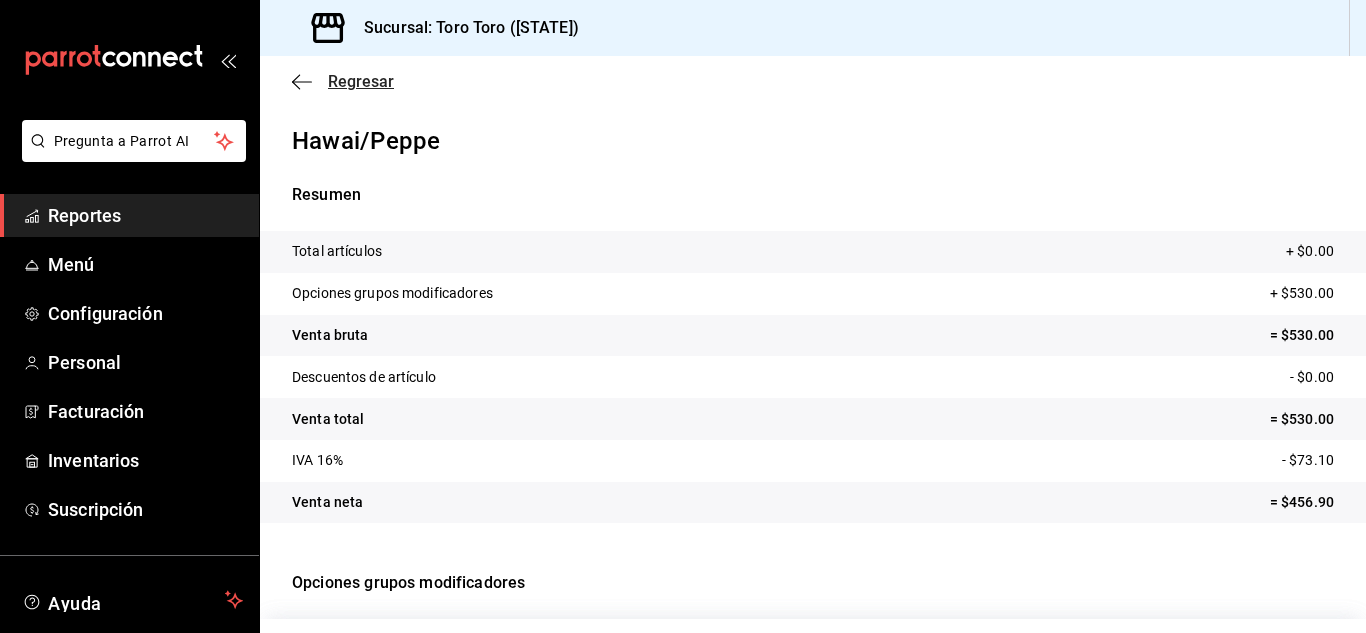 click on "Regresar" at bounding box center [361, 81] 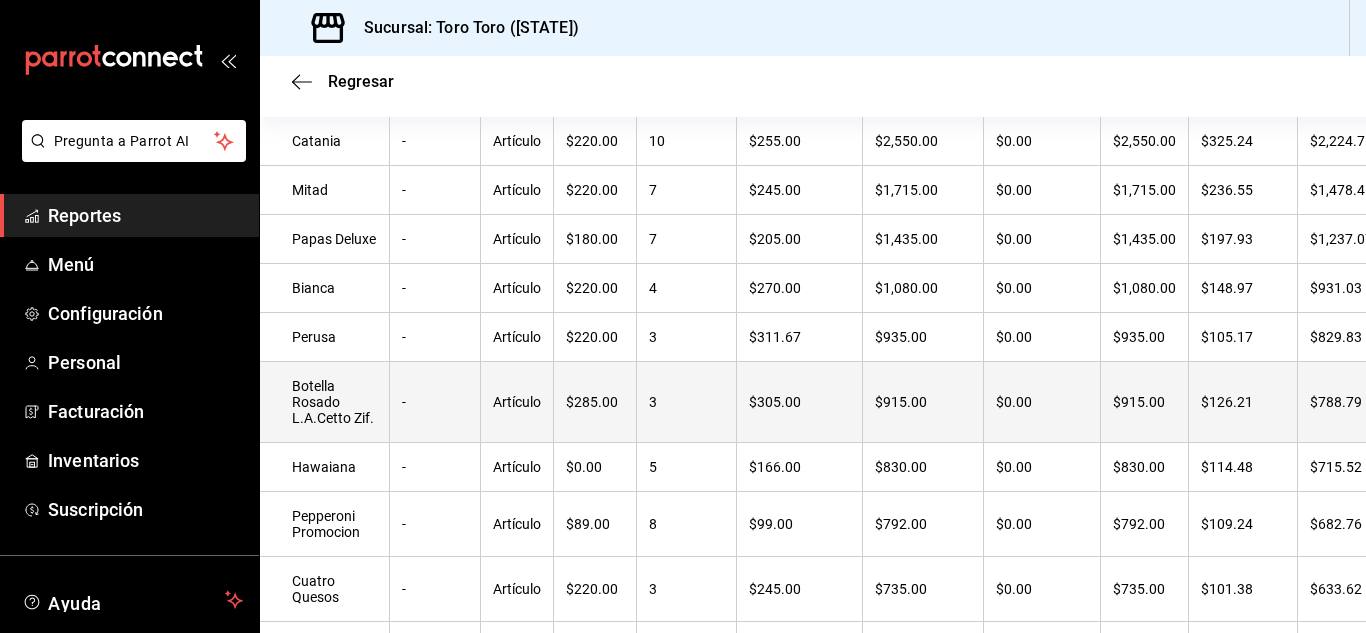 scroll, scrollTop: 459, scrollLeft: 0, axis: vertical 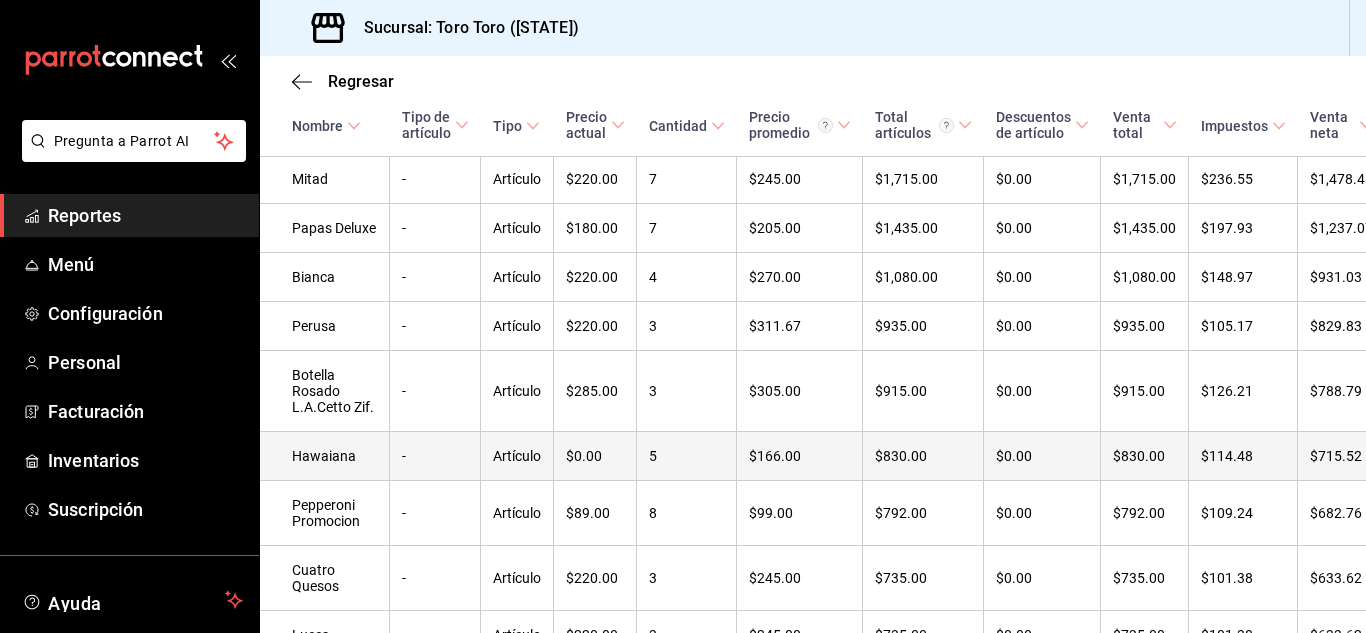 click on "5" at bounding box center [687, 456] 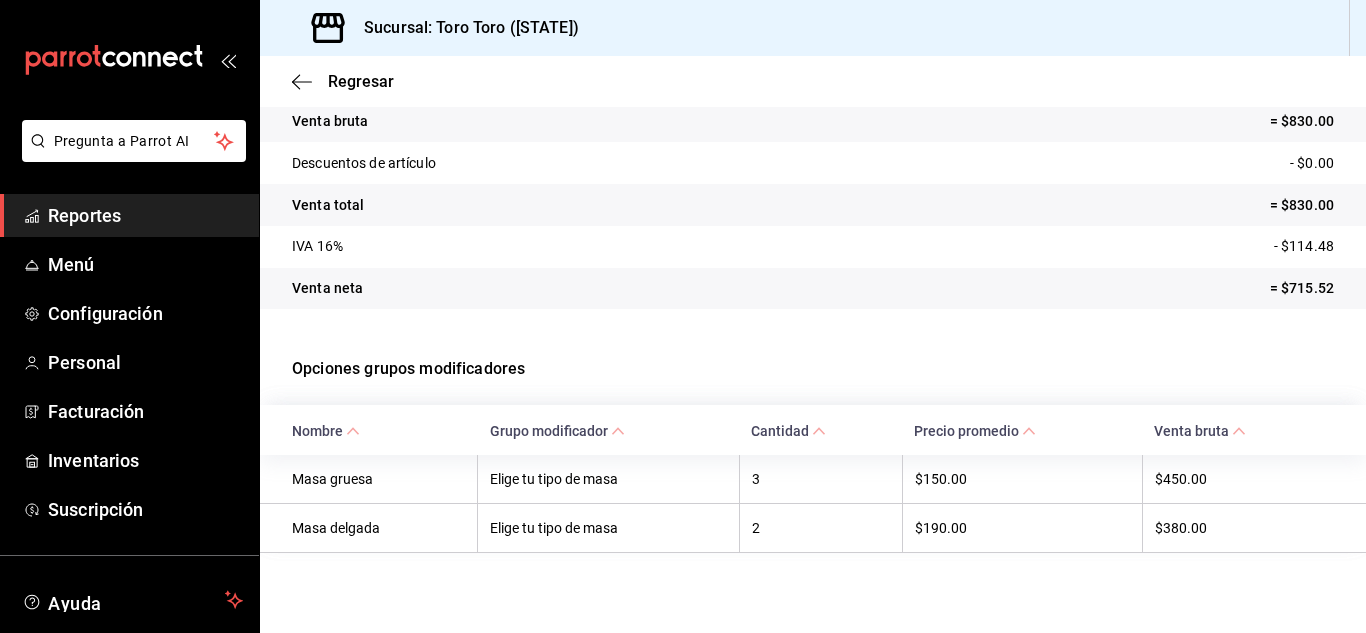 scroll, scrollTop: 0, scrollLeft: 0, axis: both 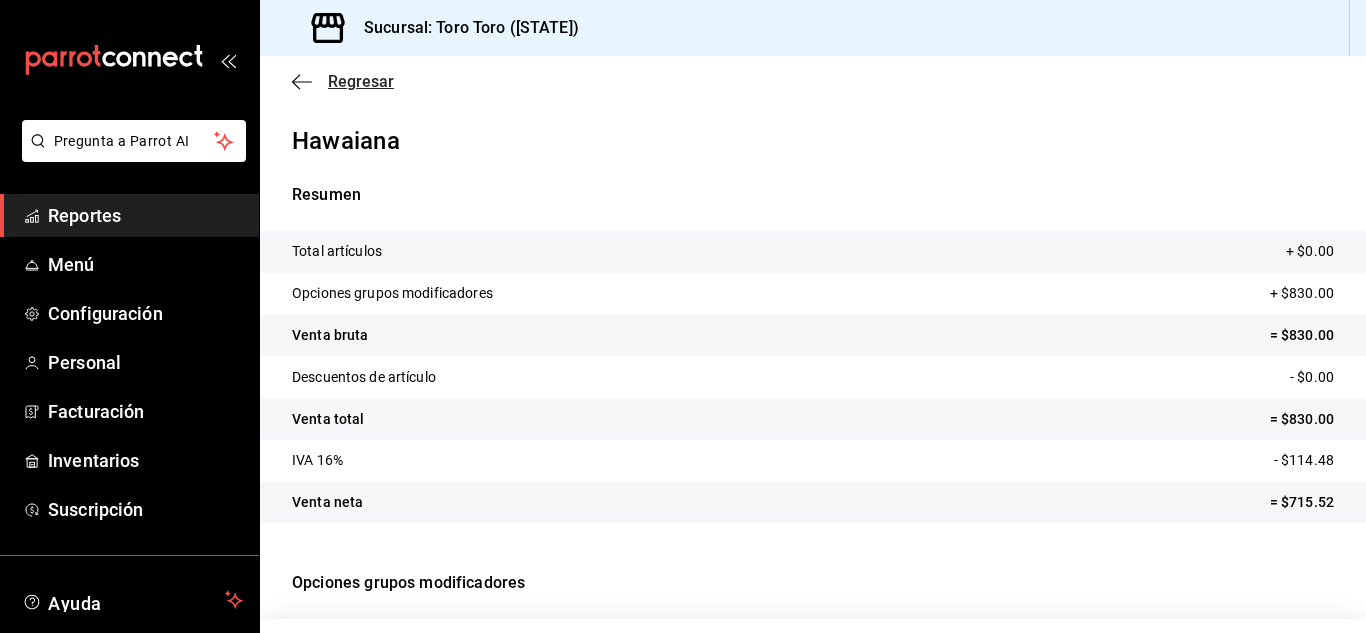 click on "Regresar" at bounding box center (361, 81) 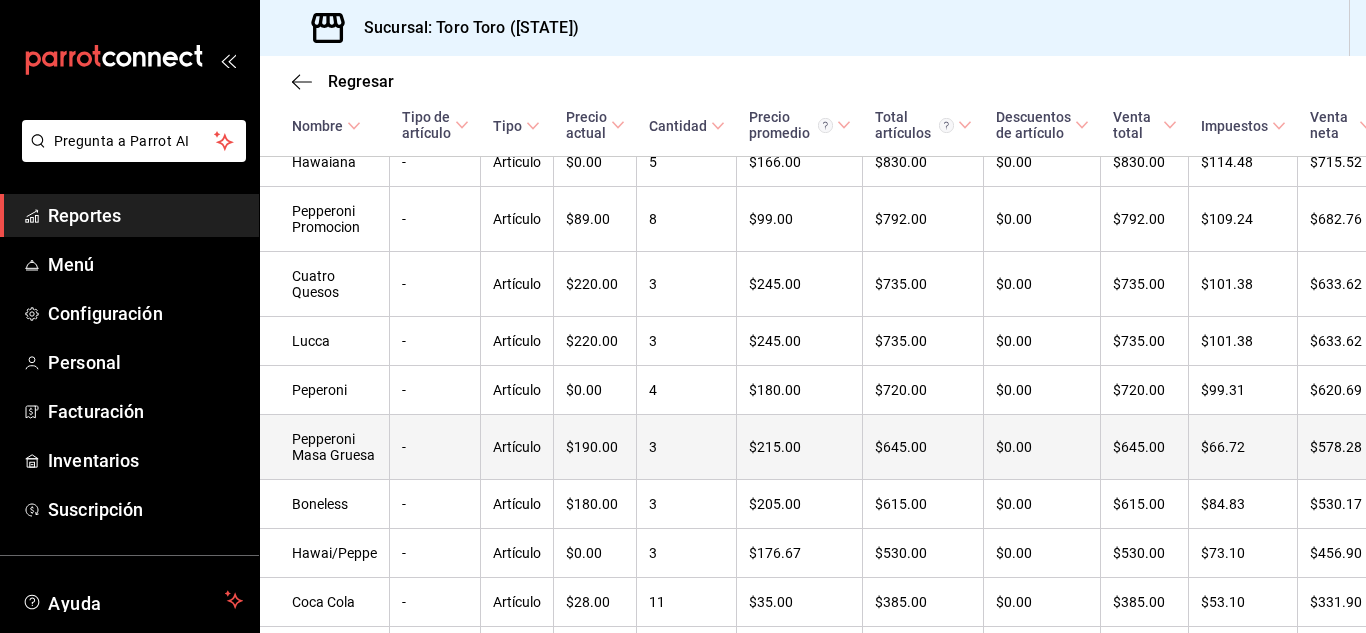 scroll, scrollTop: 806, scrollLeft: 0, axis: vertical 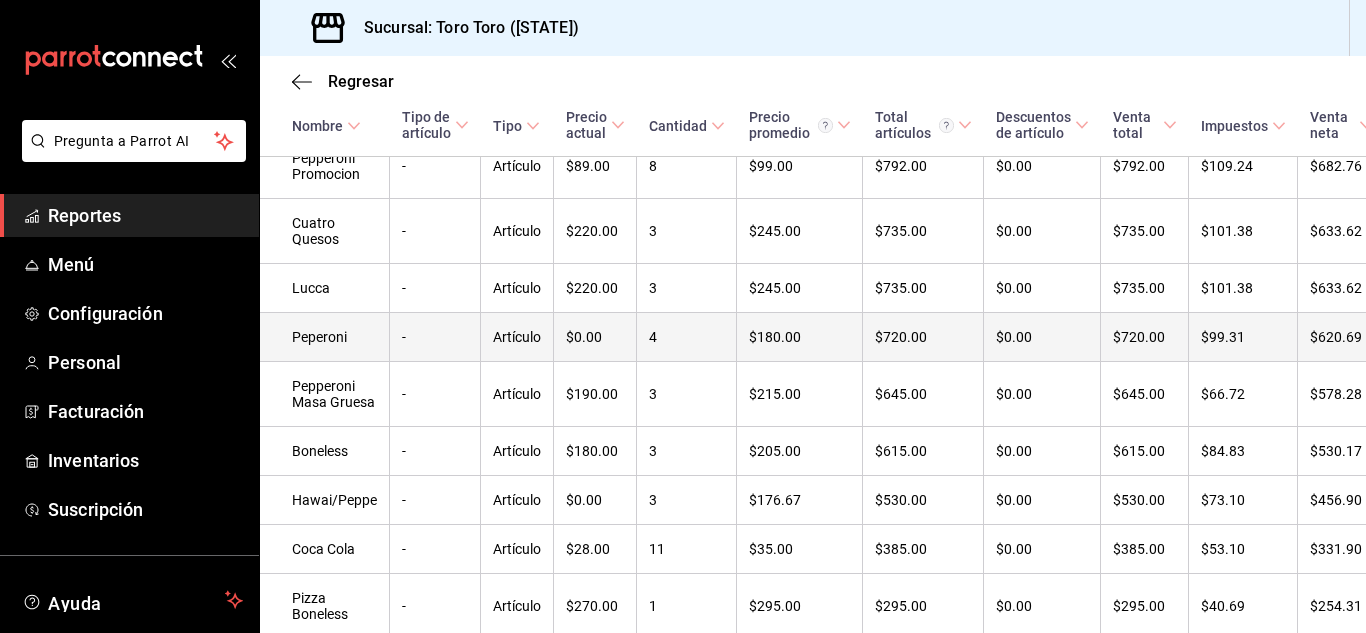 click on "4" at bounding box center (687, 337) 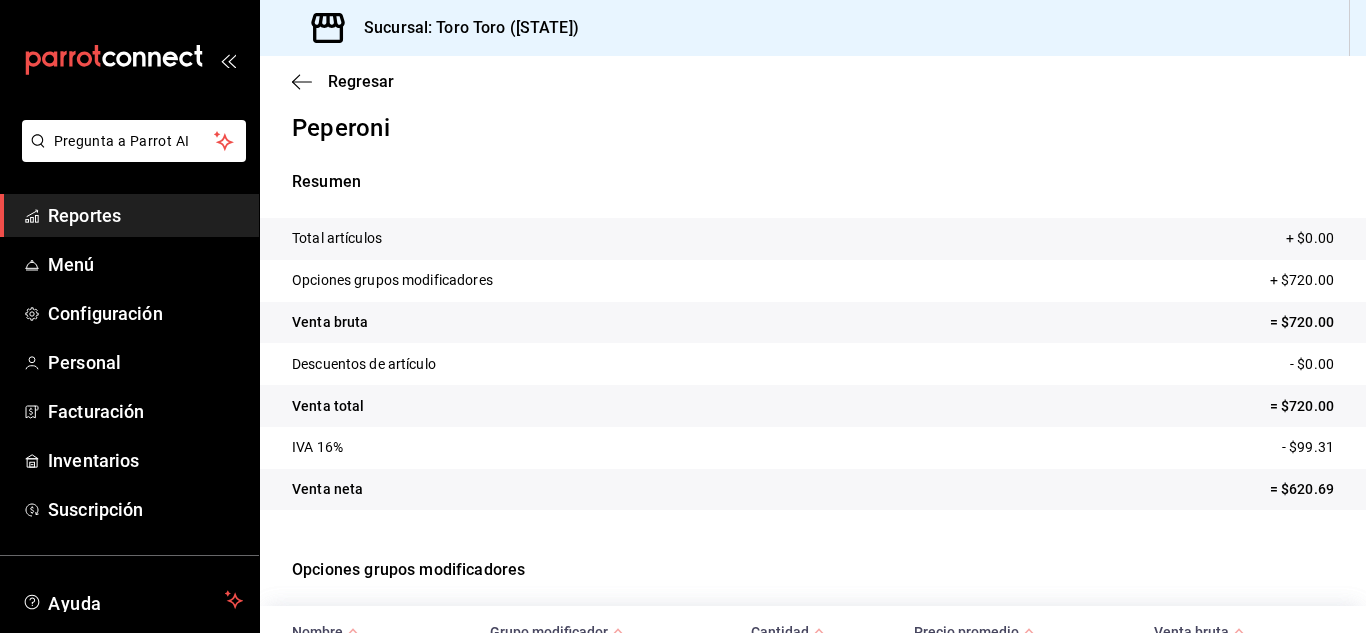 scroll, scrollTop: 0, scrollLeft: 0, axis: both 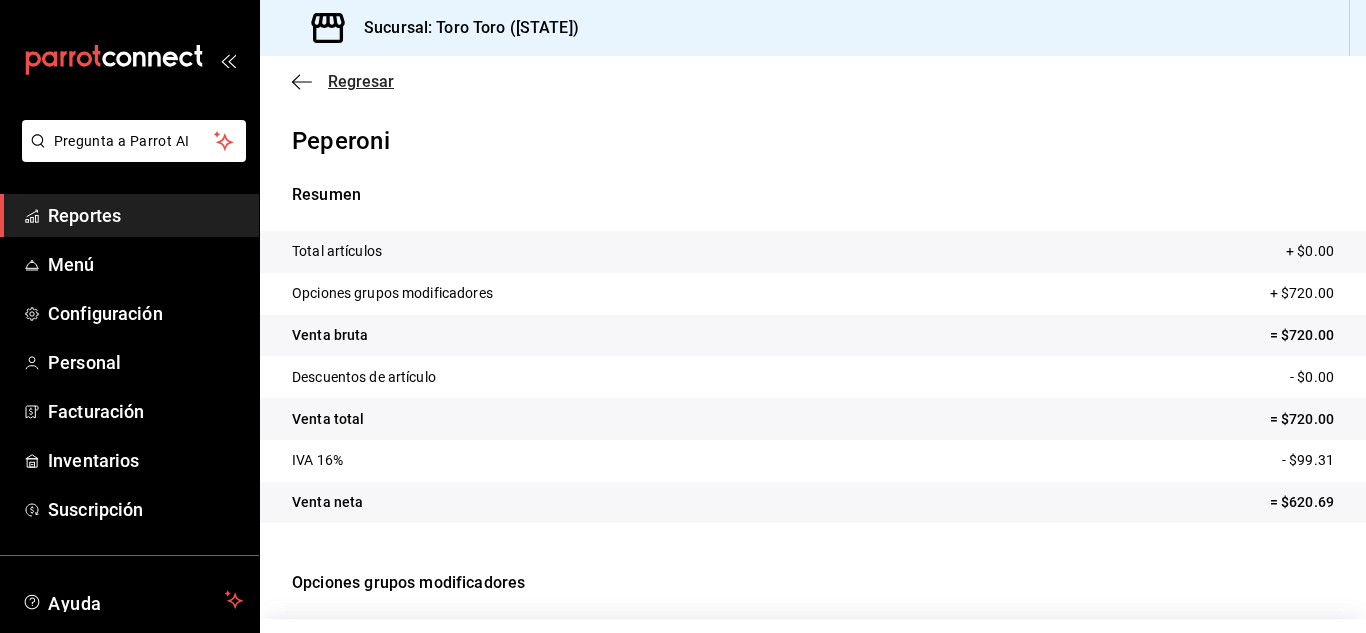 click on "Regresar" at bounding box center (361, 81) 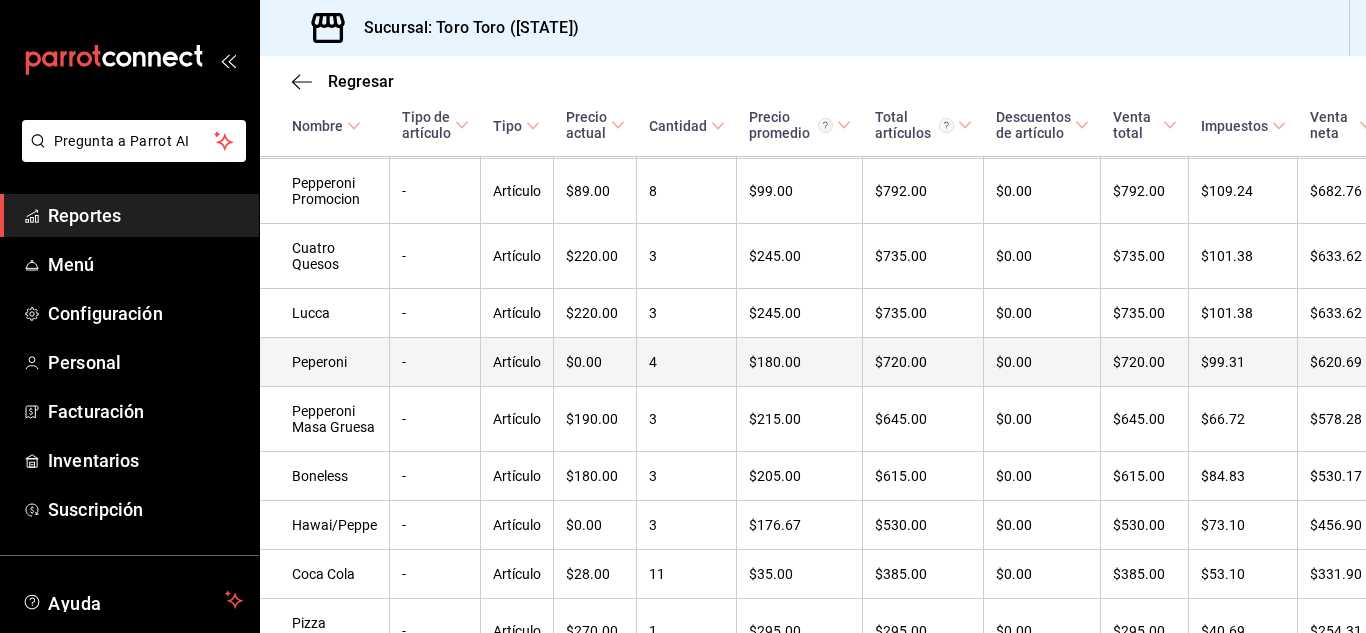 scroll, scrollTop: 843, scrollLeft: 0, axis: vertical 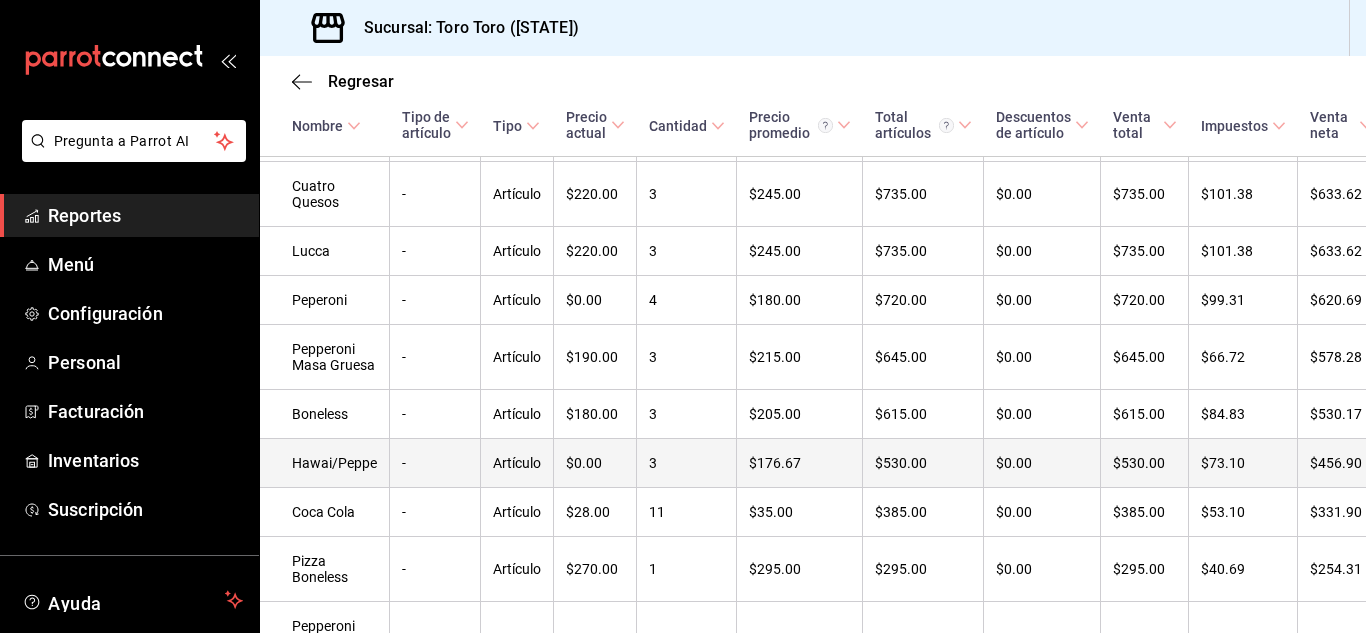 click on "3" at bounding box center (687, 463) 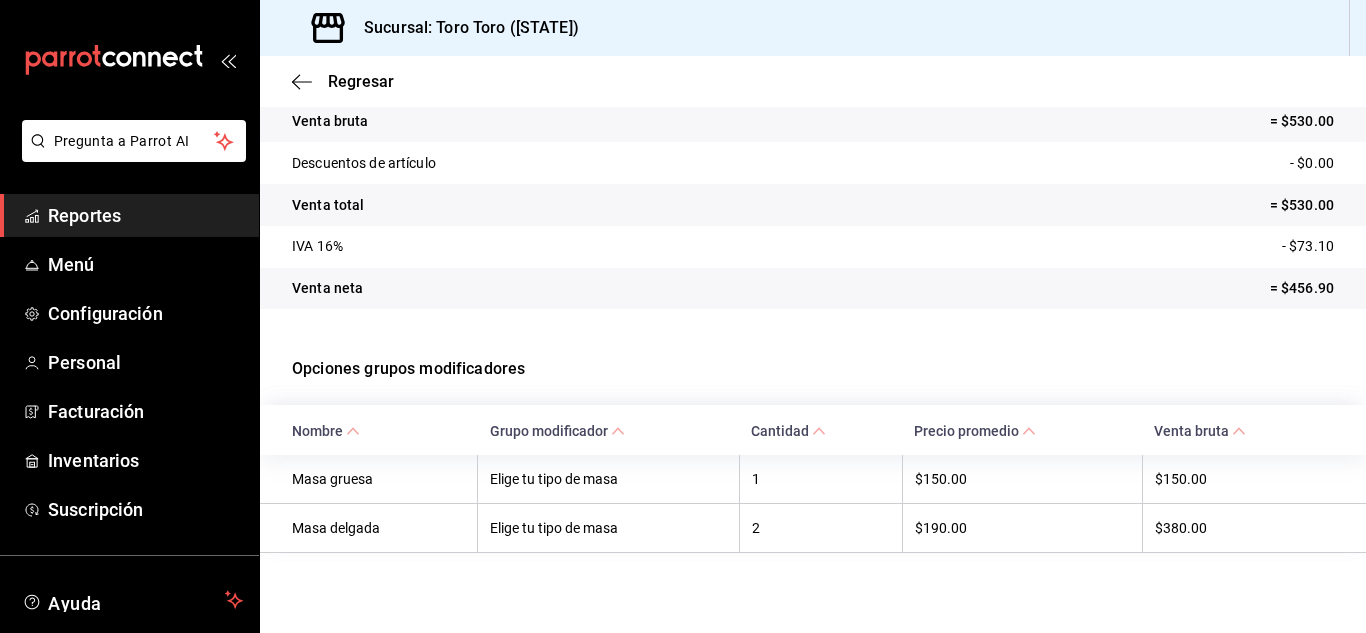 scroll, scrollTop: 0, scrollLeft: 0, axis: both 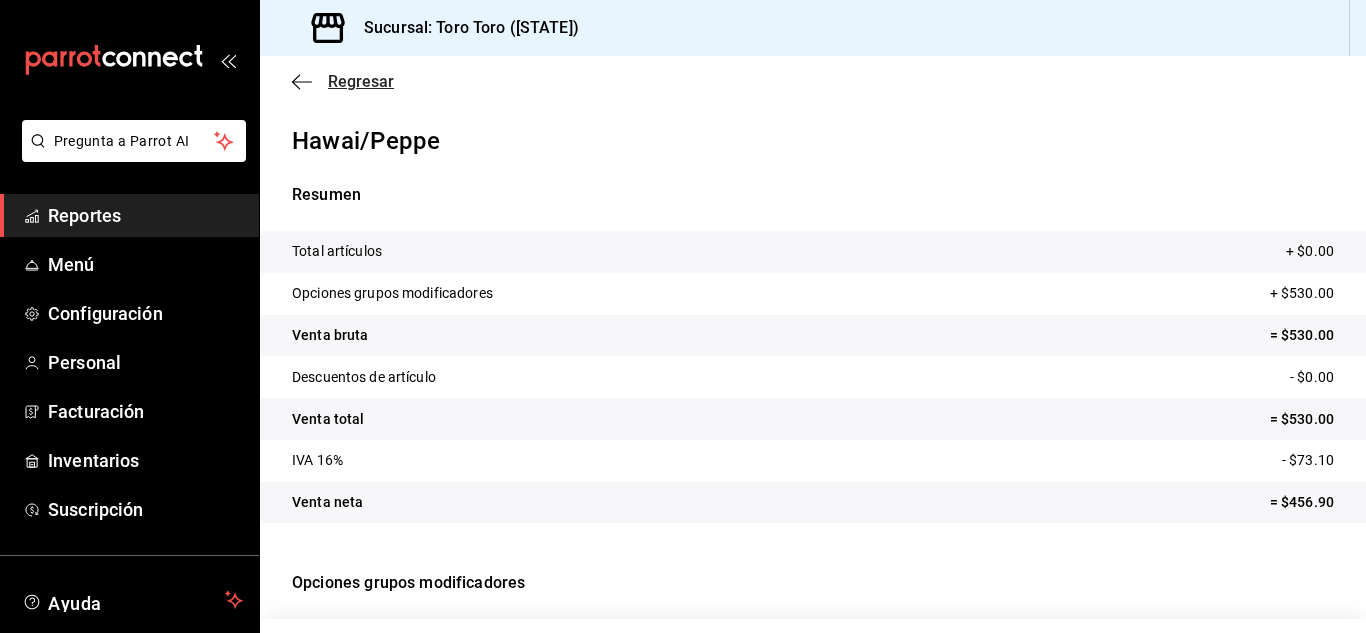 click on "Regresar" at bounding box center [361, 81] 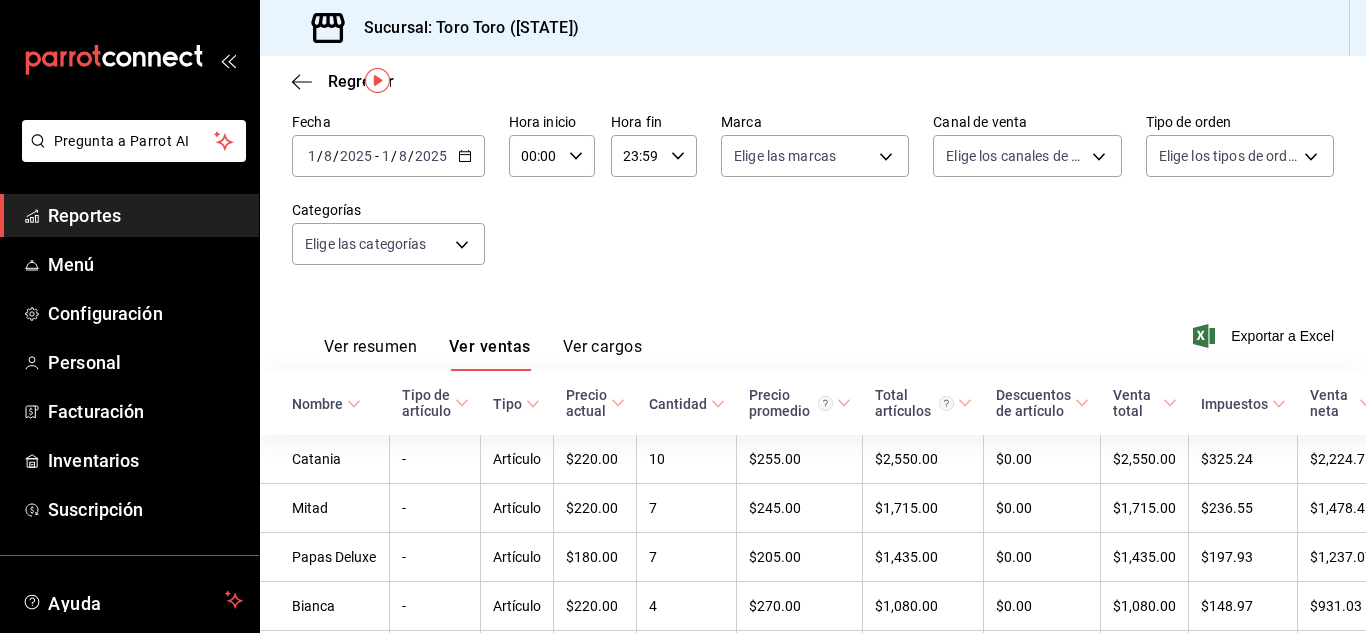 scroll, scrollTop: 0, scrollLeft: 0, axis: both 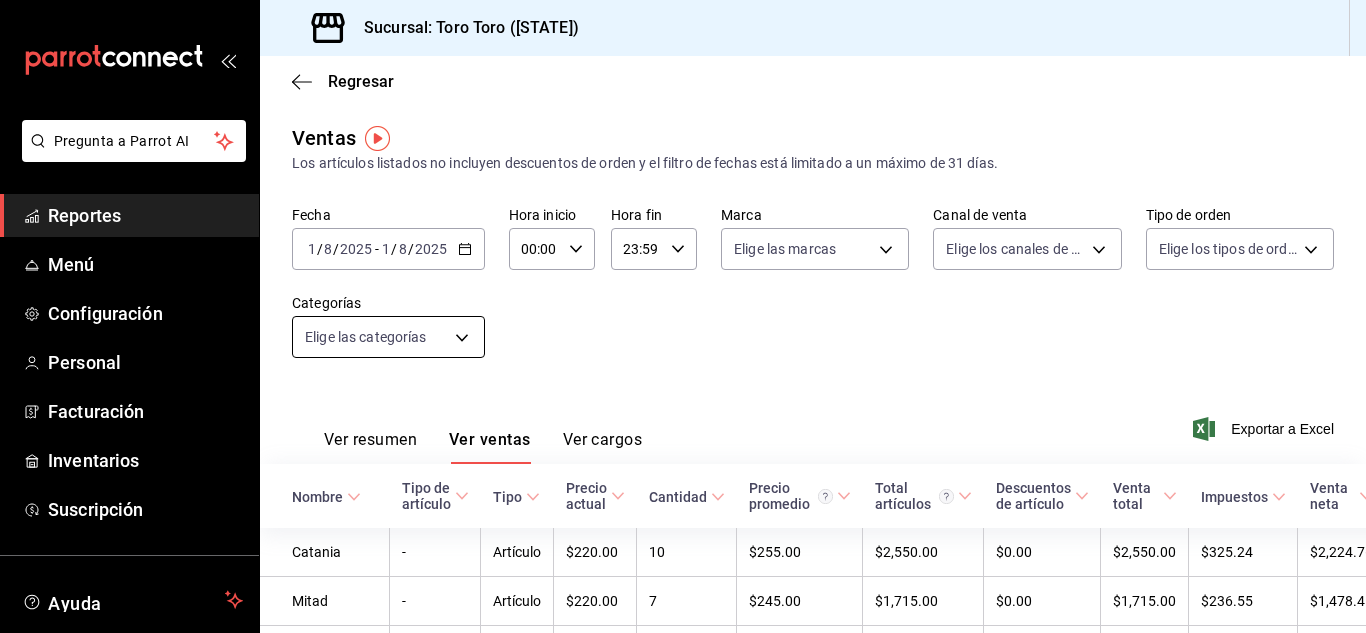 click on "Pregunta a Parrot AI Reportes   Menú   Configuración   Personal   Facturación   Inventarios   Suscripción   Ayuda Recomienda Parrot   [FIRST] [LAST]   Sugerir nueva función   Sucursal: Toro Toro ([STATE]) Regresar Ventas Los artículos listados no incluyen descuentos de orden y el filtro de fechas está limitado a un máximo de 31 días. Fecha [DATE] [TIME] - [DATE] [TIME] Hora inicio [TIME] Hora inicio Hora fin [TIME] Hora fin Marca Elige las marcas Canal de venta Elige los canales de venta Tipo de orden Elige los tipos de orden Categorías Elige las categorías Ver resumen Ver ventas Ver cargos Exportar a Excel Nombre Tipo de artículo Tipo Precio actual Cantidad Precio promedio   Total artículos   Descuentos de artículo Venta total Impuestos Venta neta Catania - Artículo $220.00 10 $255.00 $2,550.00 $0.00 $2,550.00 $325.24 $2,224.76 Mitad - Artículo $220.00 7 $245.00 $1,715.00 $0.00 $1,715.00 $236.55 $1,478.45 Papas Deluxe - Artículo $180.00 7 $205.00 $1,435.00 -" at bounding box center (683, 316) 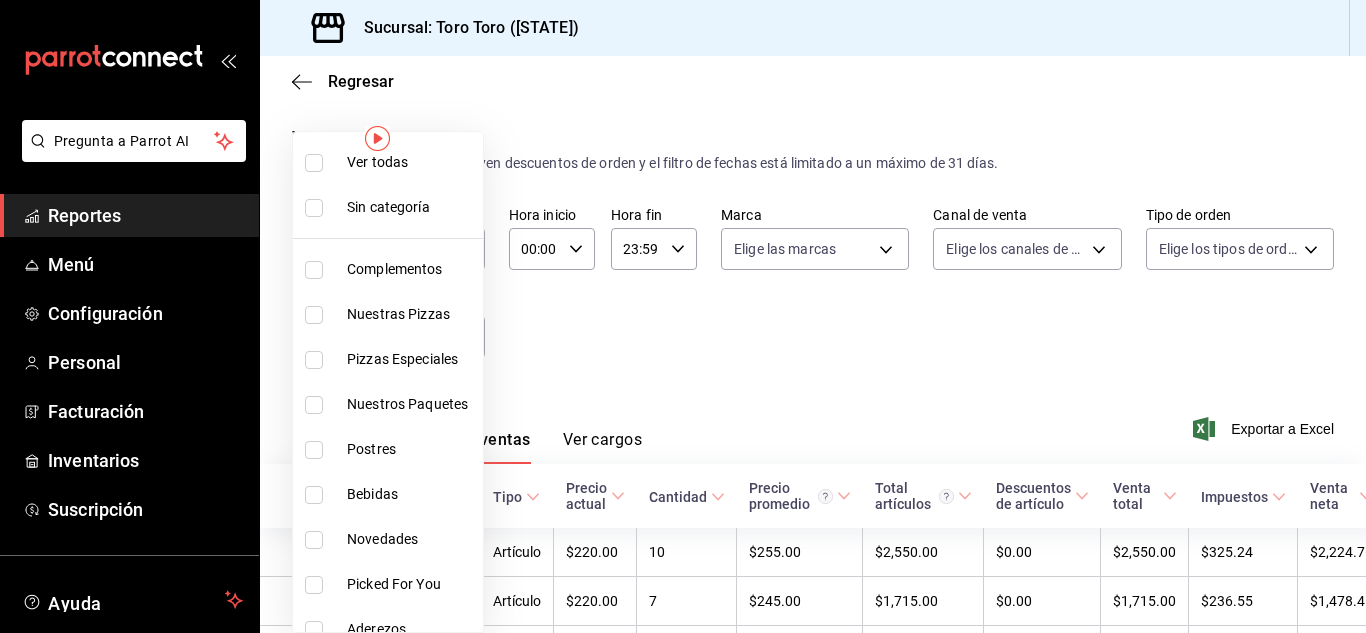 click at bounding box center [314, 495] 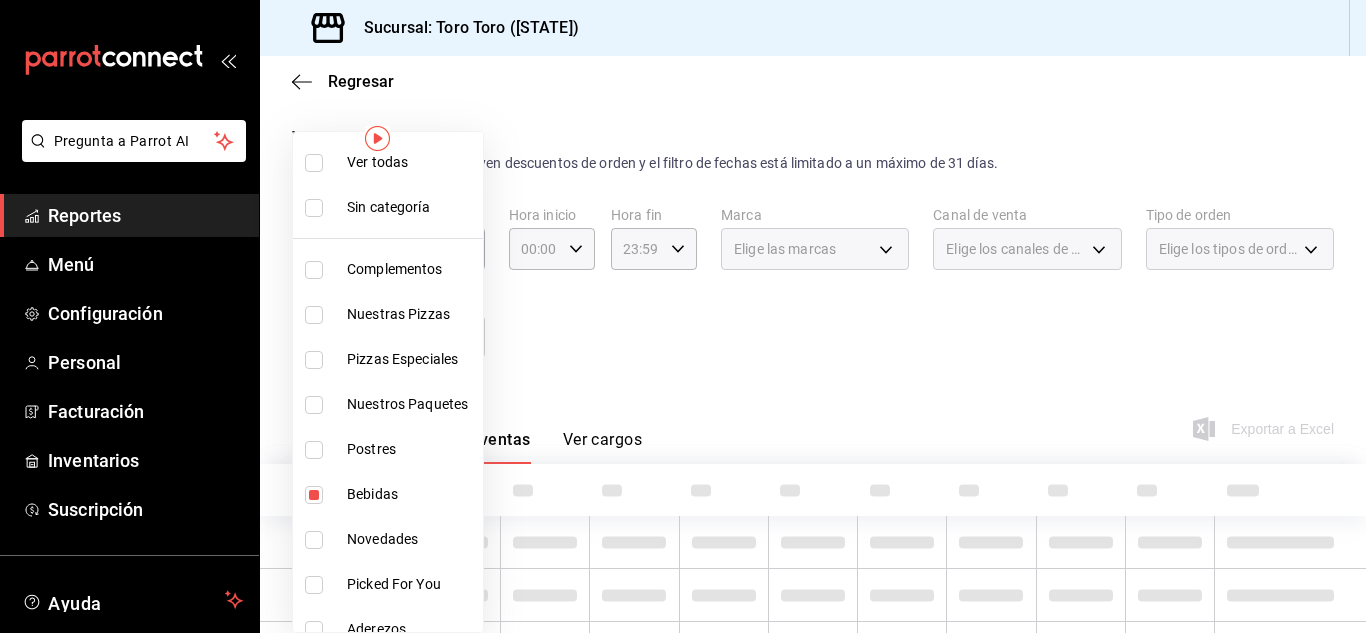 click at bounding box center [683, 316] 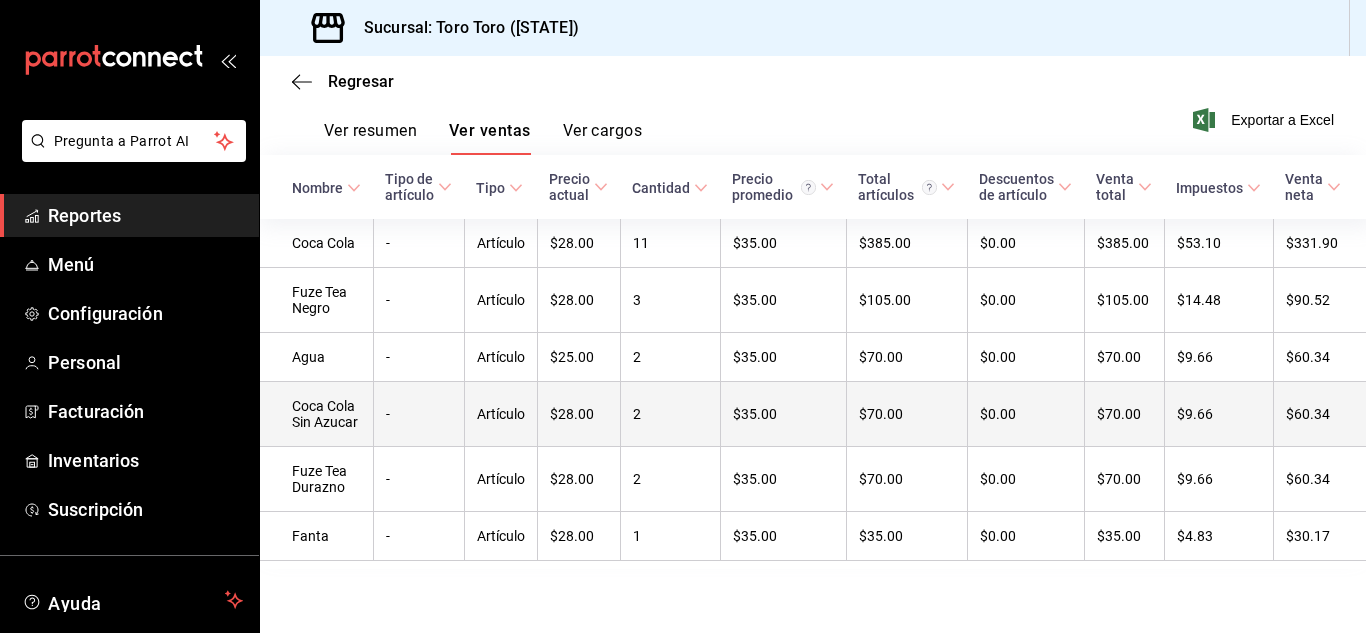 scroll, scrollTop: 335, scrollLeft: 0, axis: vertical 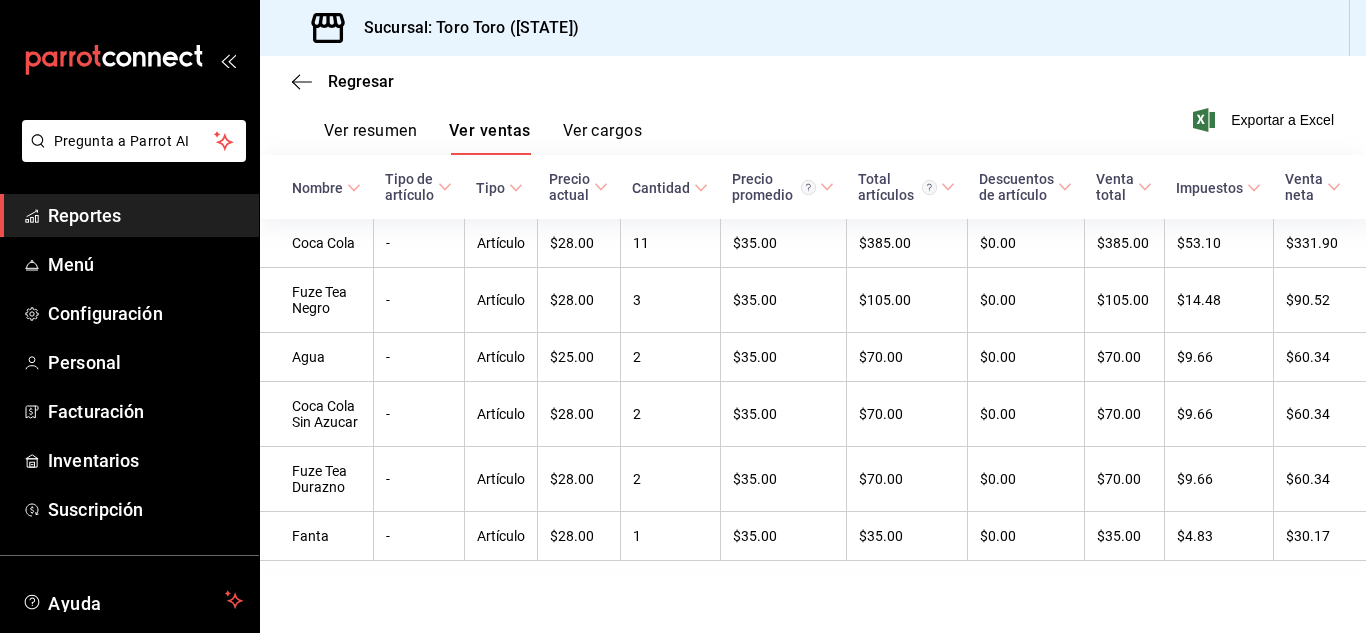 click 